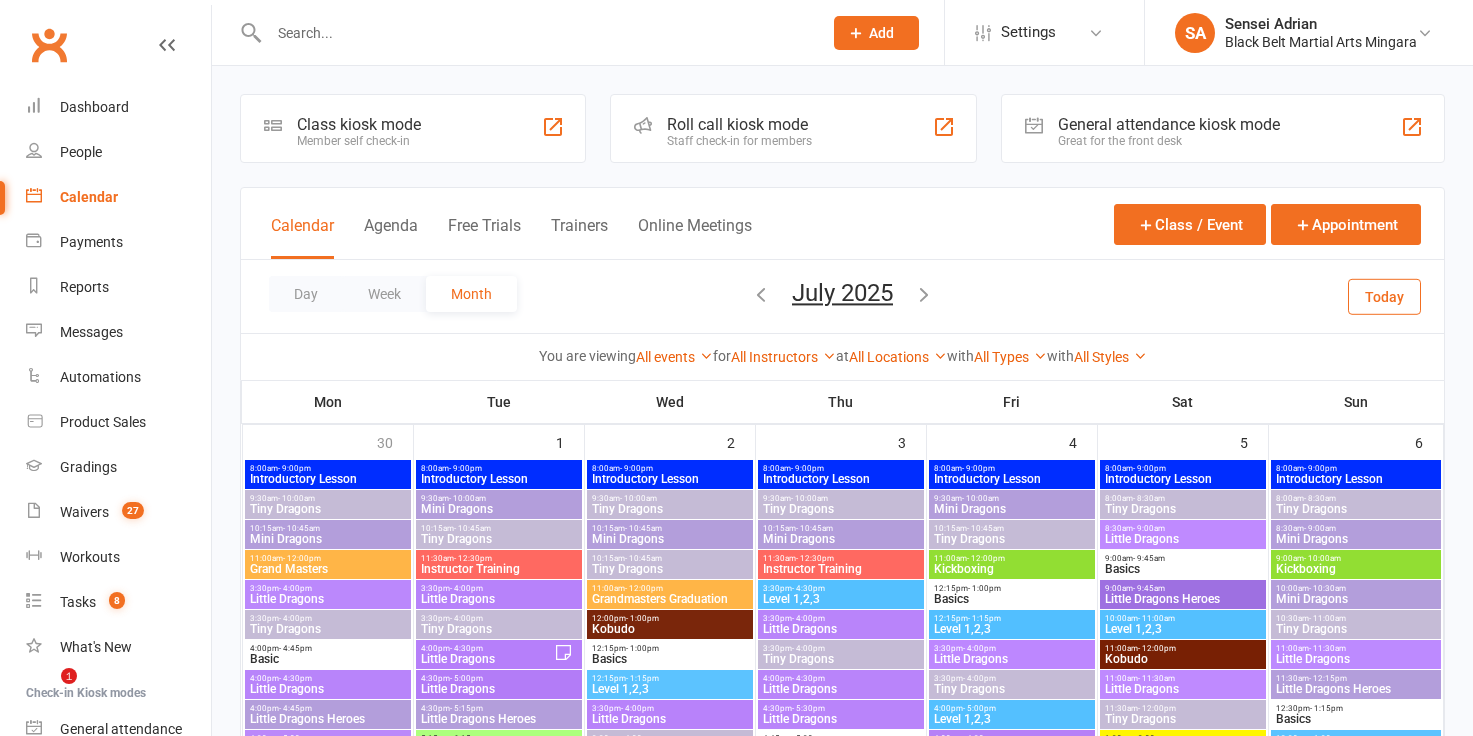 scroll, scrollTop: 0, scrollLeft: 0, axis: both 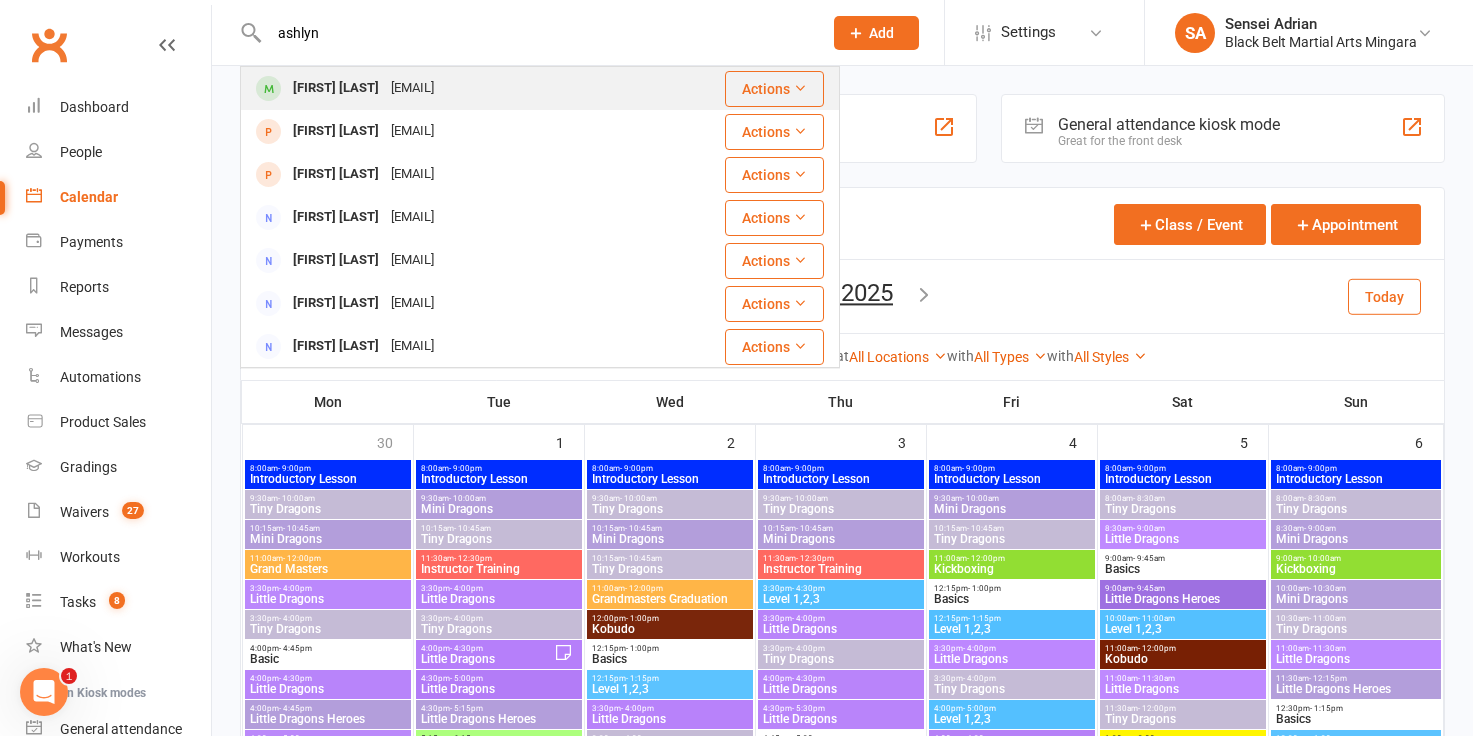 type on "ashlyn" 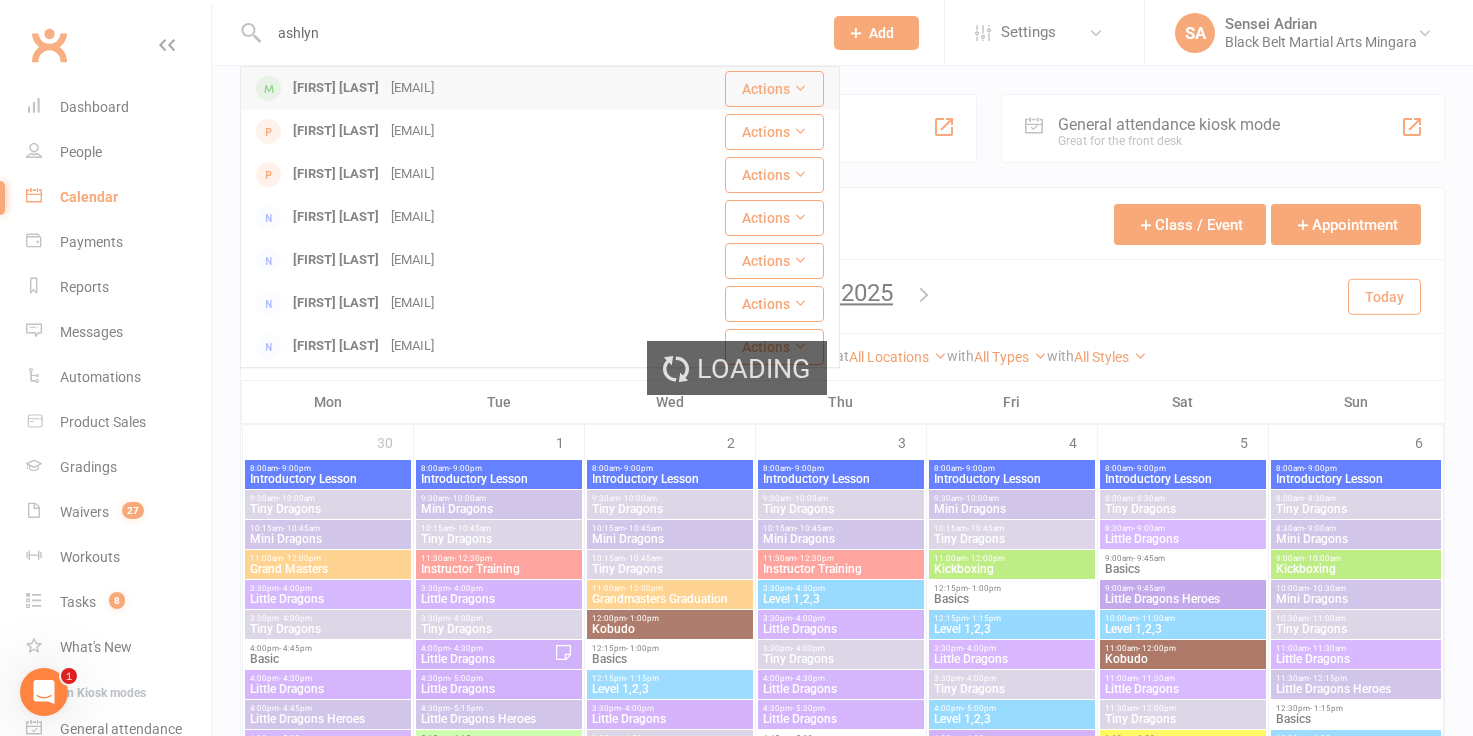 type 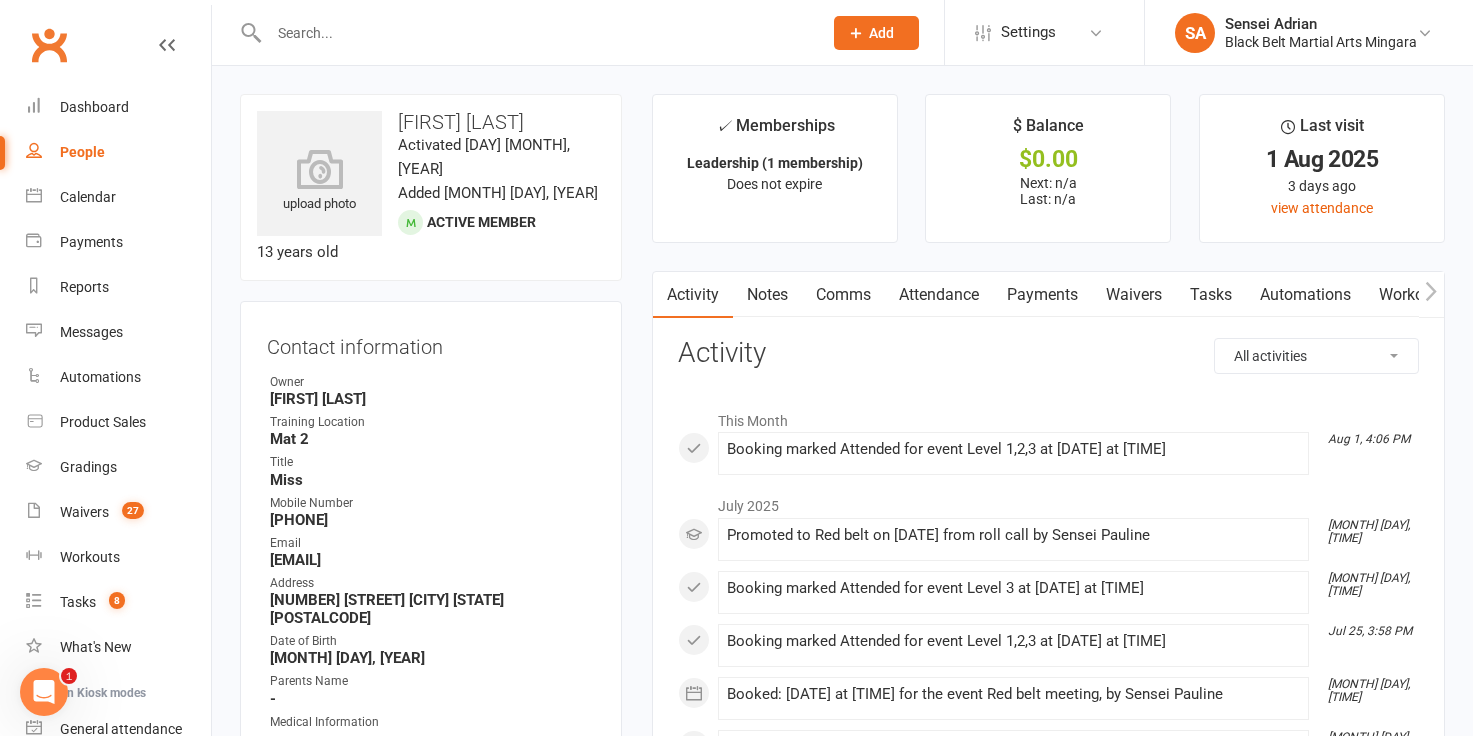 click on "Address" at bounding box center (432, 583) 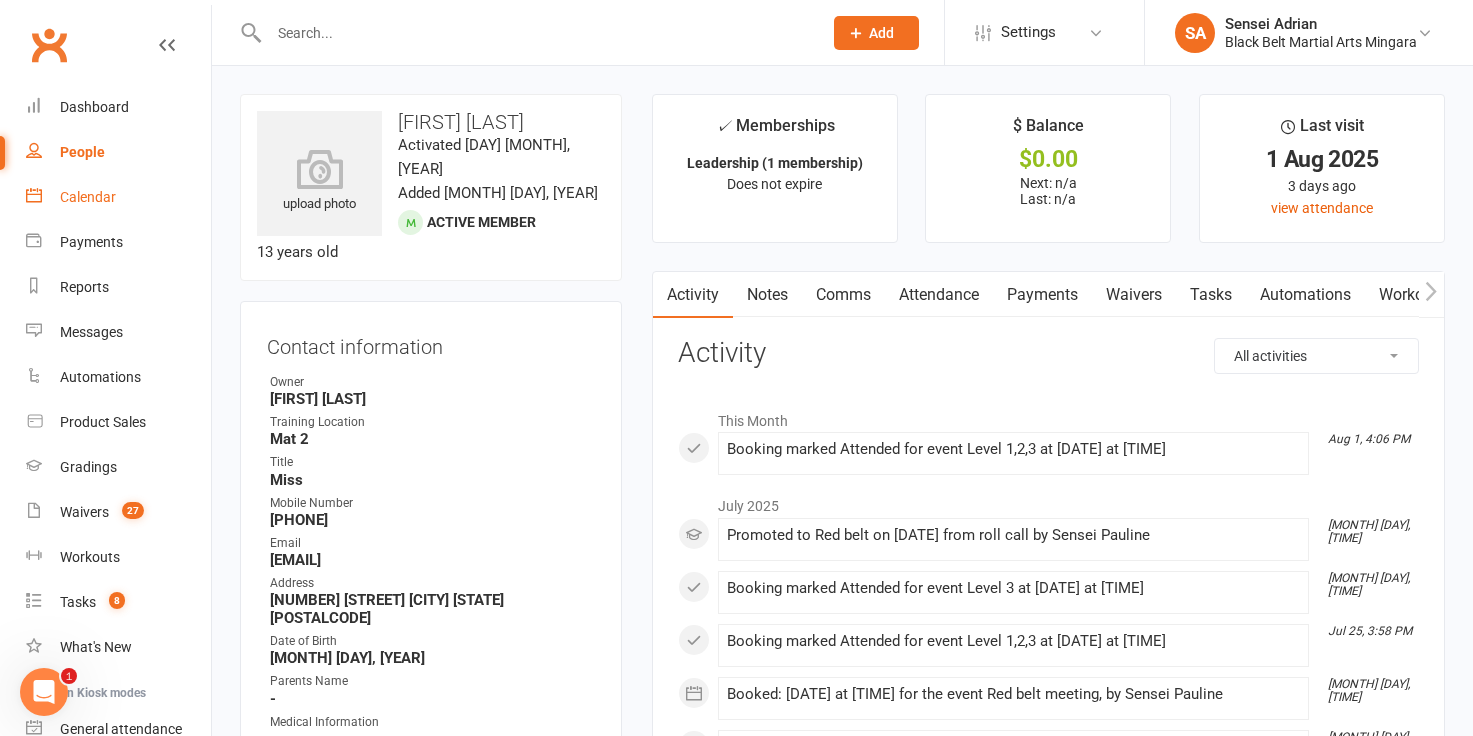 click on "Calendar" at bounding box center [88, 197] 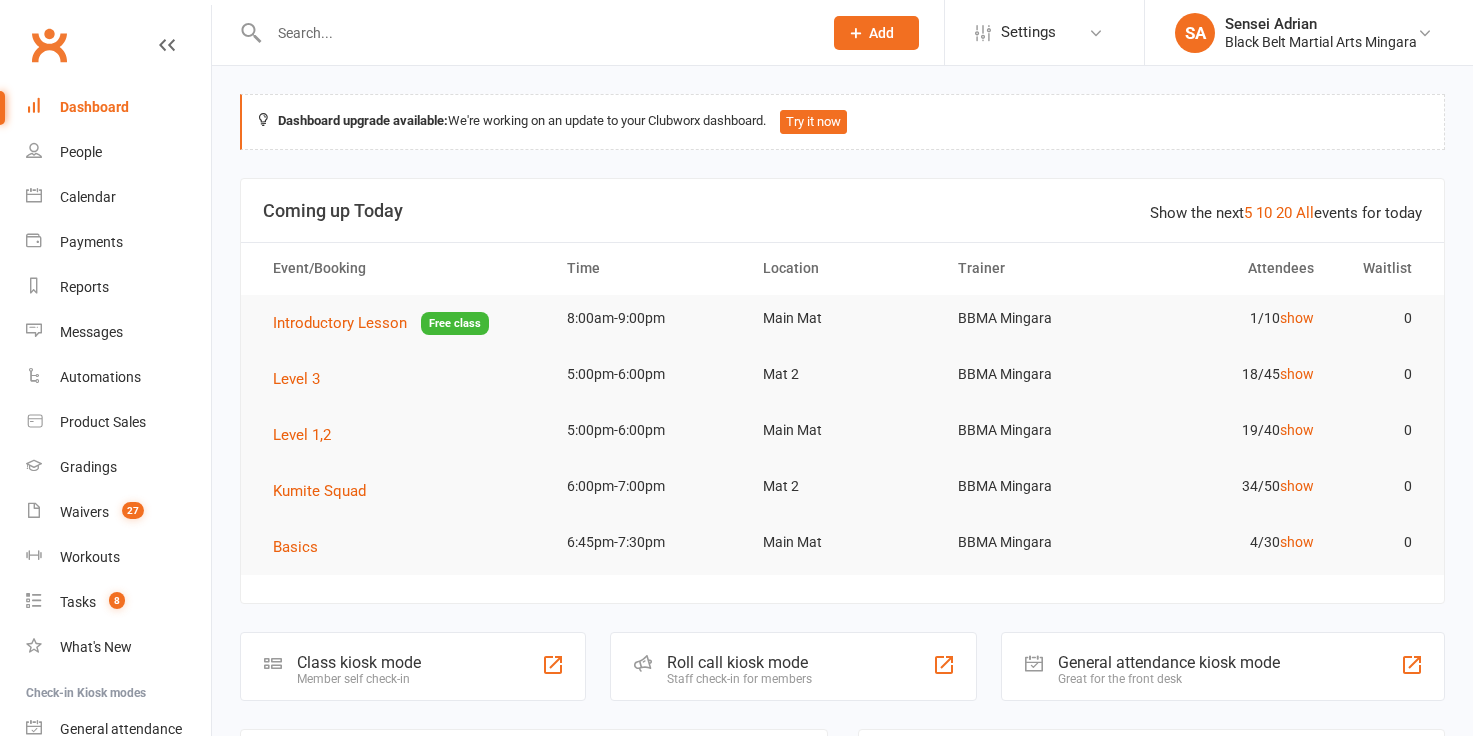 scroll, scrollTop: 0, scrollLeft: 0, axis: both 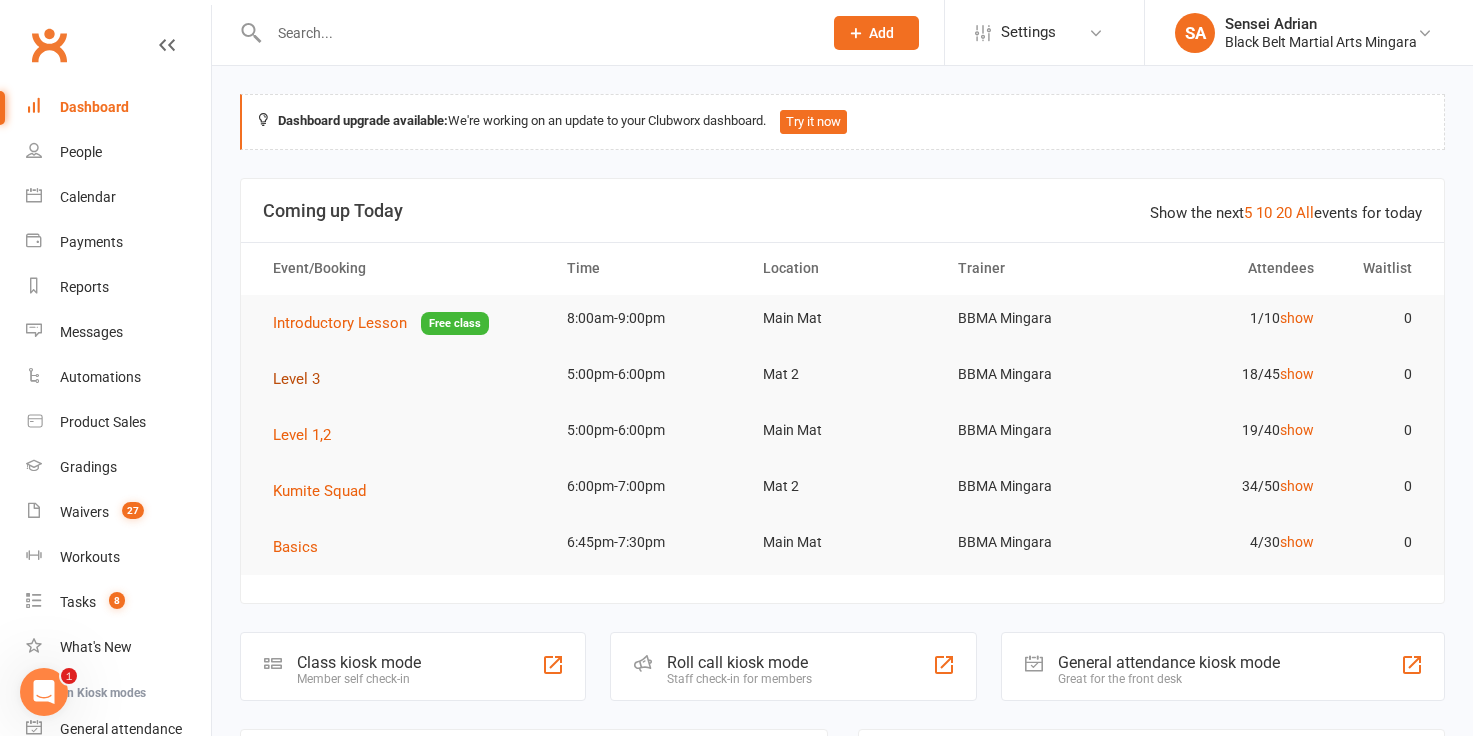 click on "Level 3" at bounding box center (296, 379) 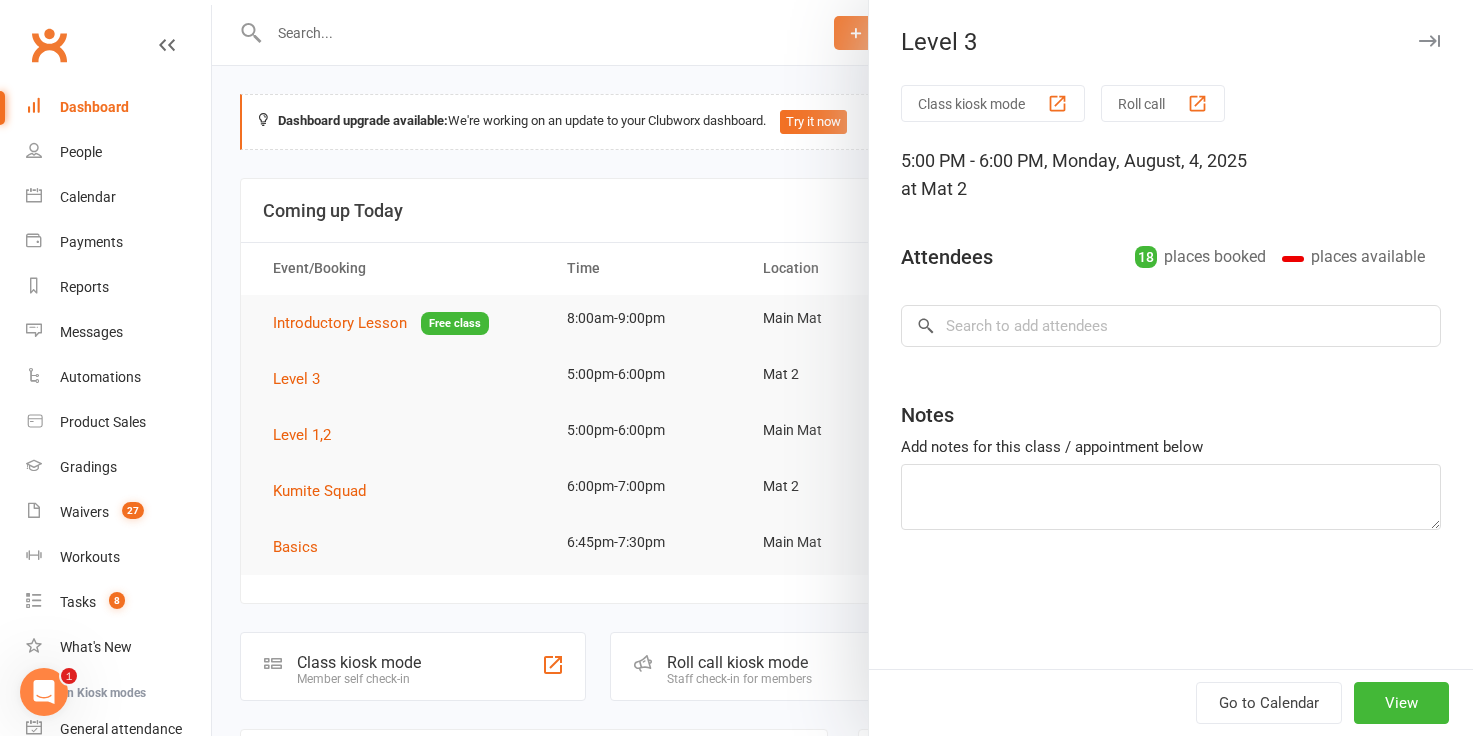 click on "Class kiosk mode  Roll call  5:00 PM - 6:00 PM, Monday, August, 4, 2025 at  Mat 2  Attendees  18  places booked  places available × No results
Notes  Add notes for this class / appointment below" at bounding box center [1171, 377] 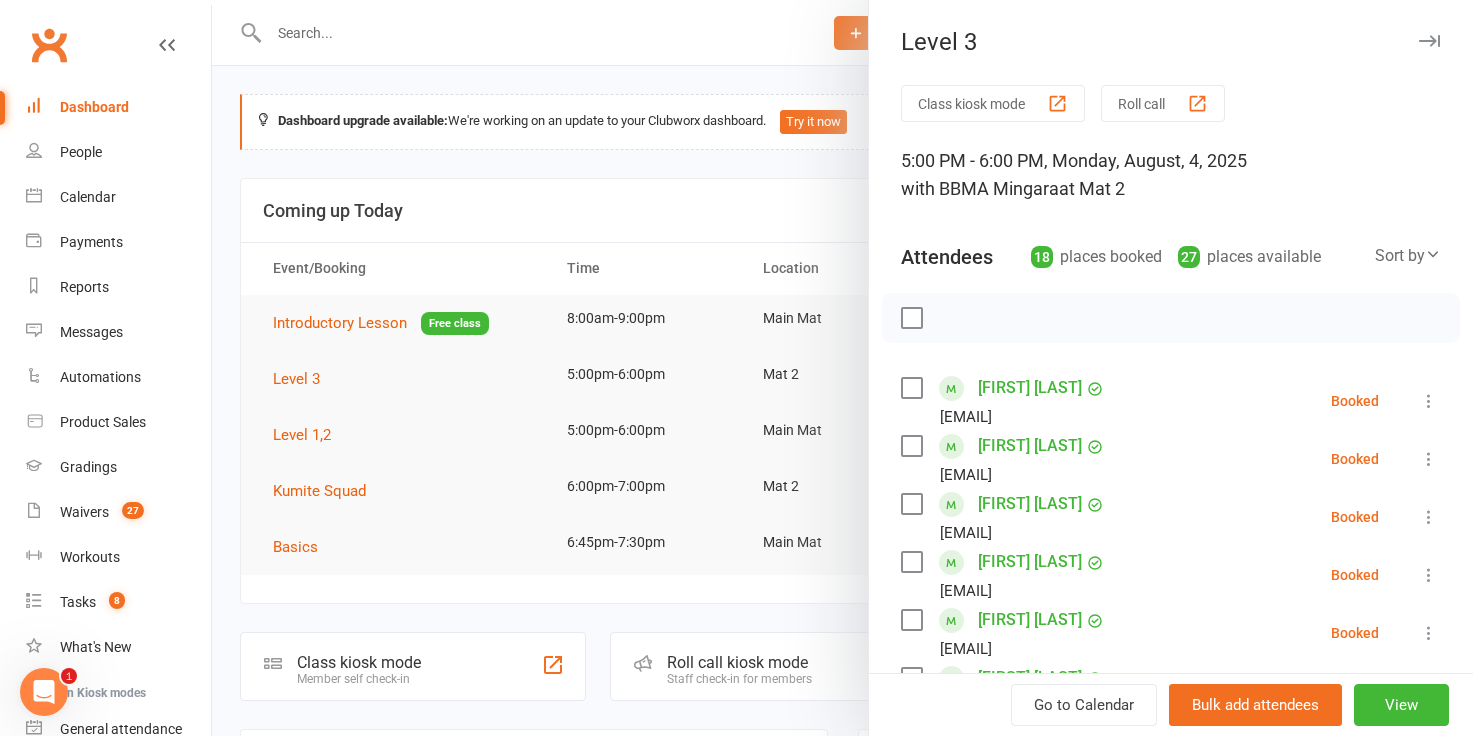 click at bounding box center (911, 388) 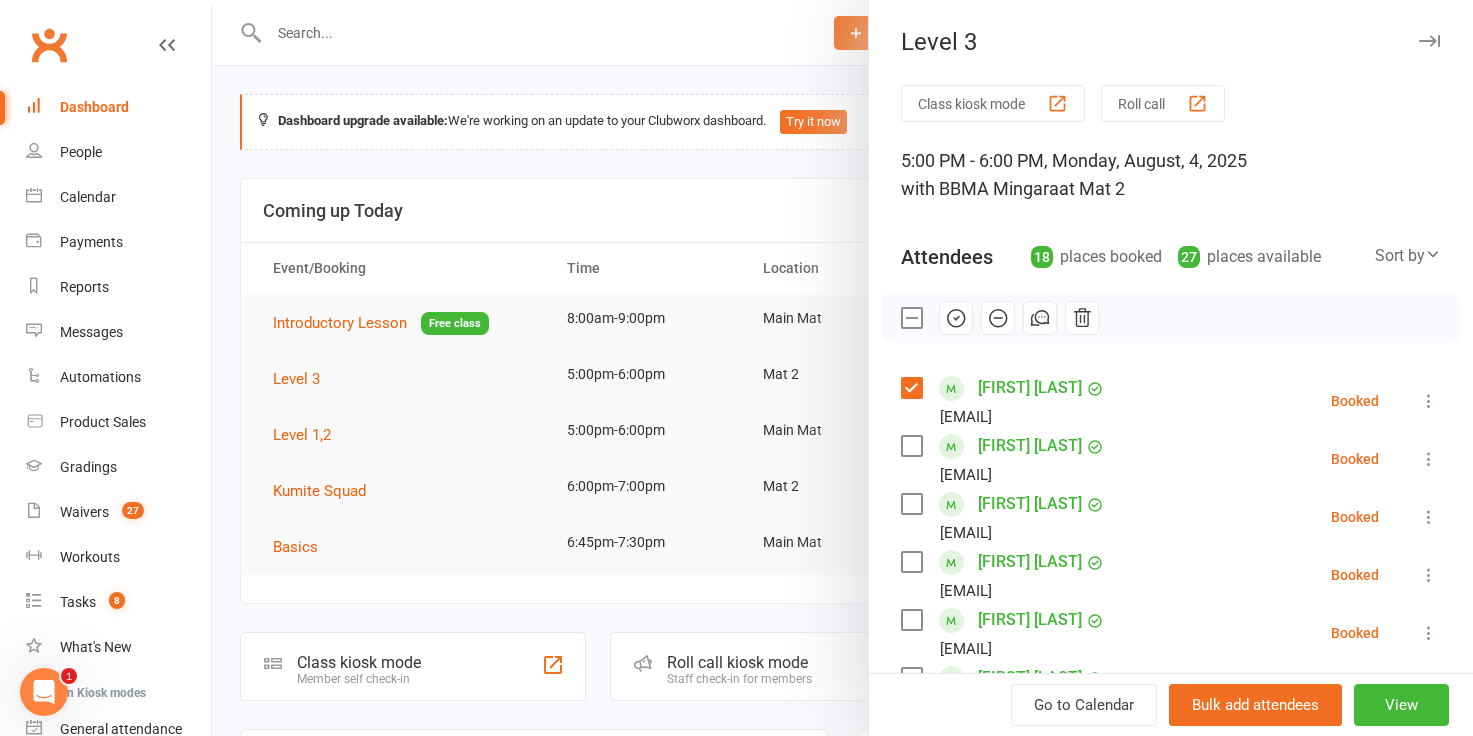 click at bounding box center (911, 504) 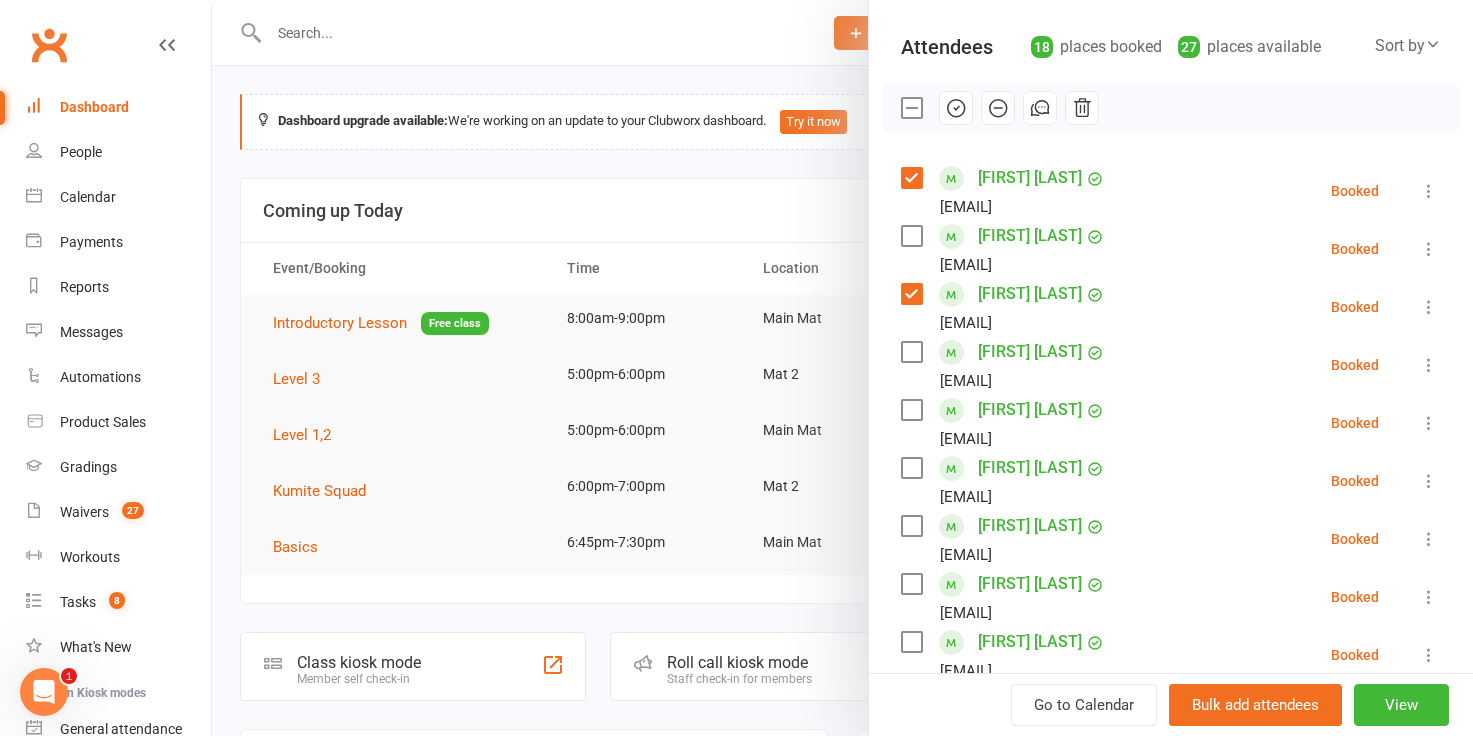 scroll, scrollTop: 212, scrollLeft: 0, axis: vertical 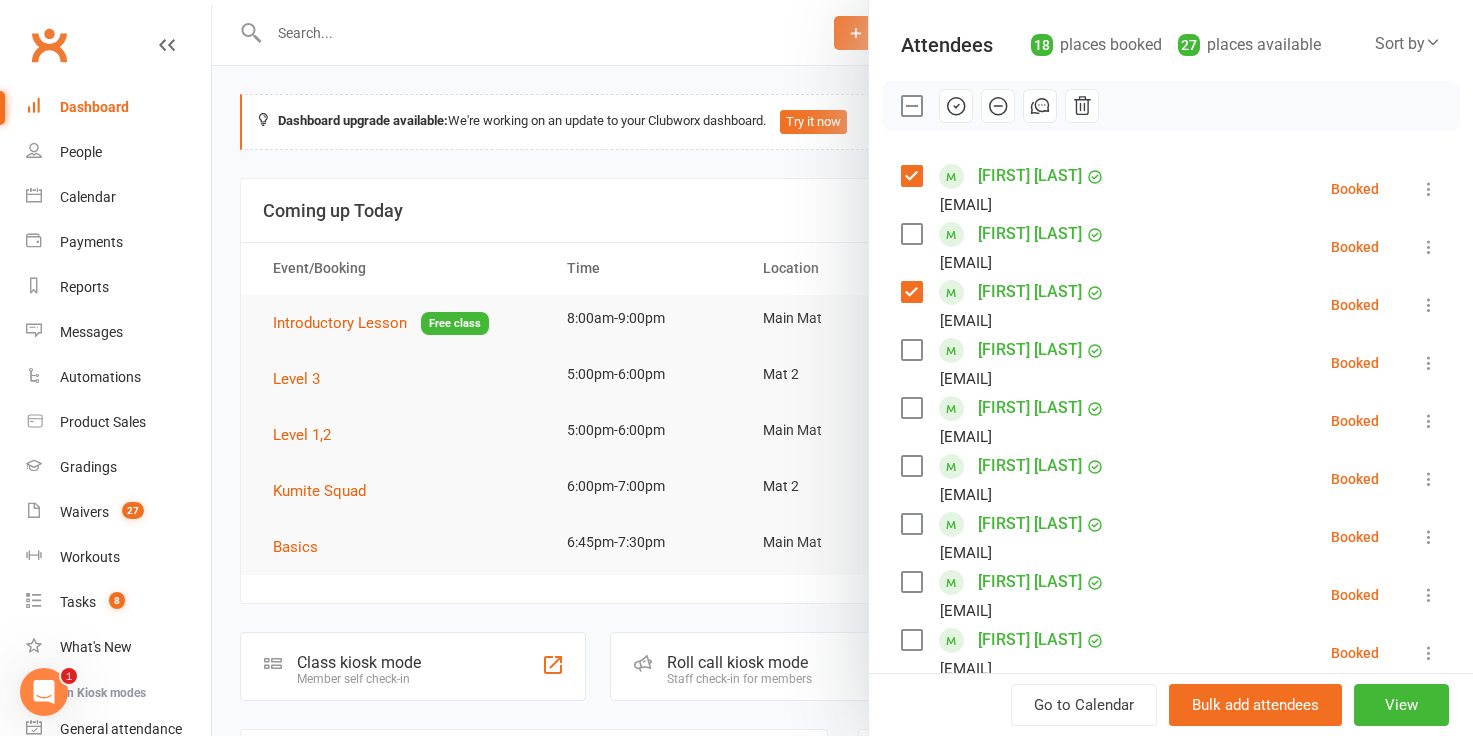 click at bounding box center [911, 524] 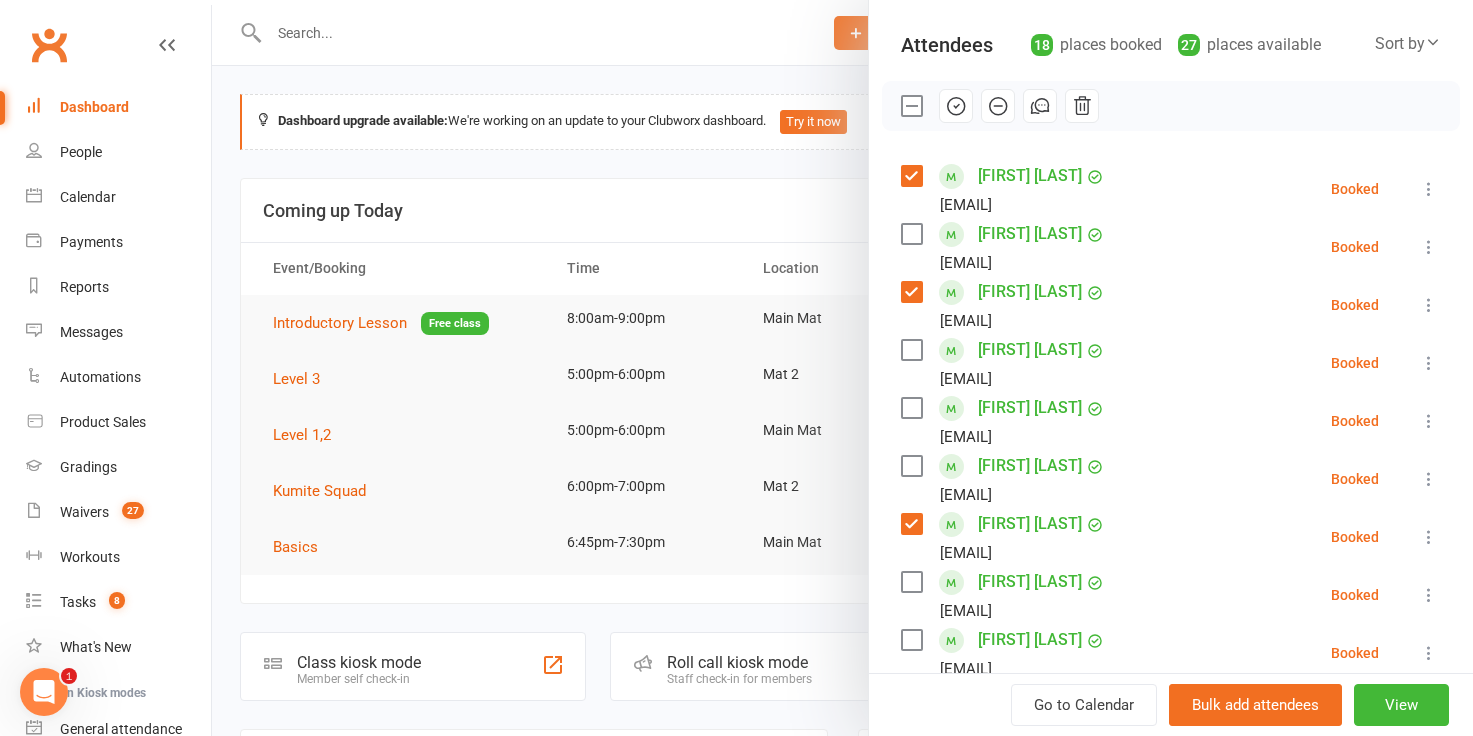 click at bounding box center (911, 582) 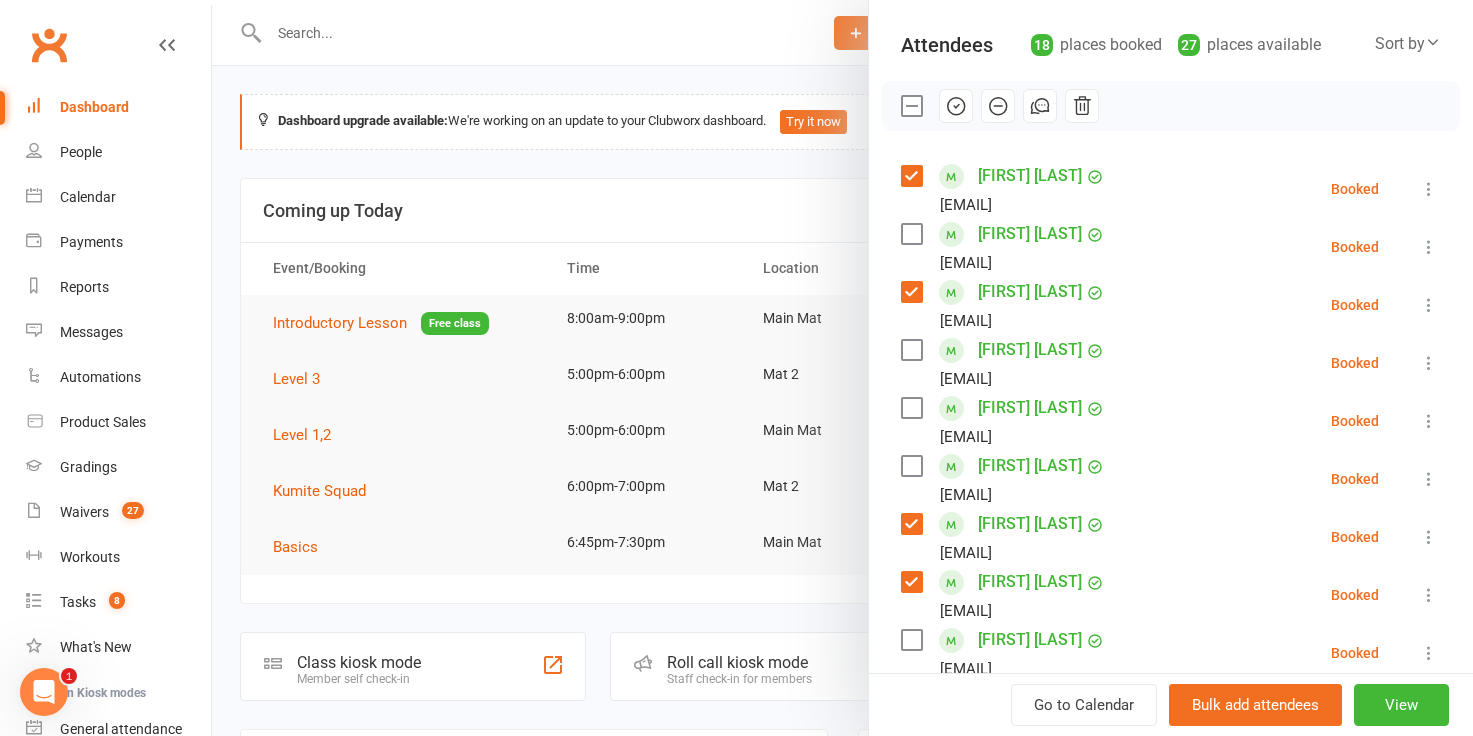 click at bounding box center [911, 640] 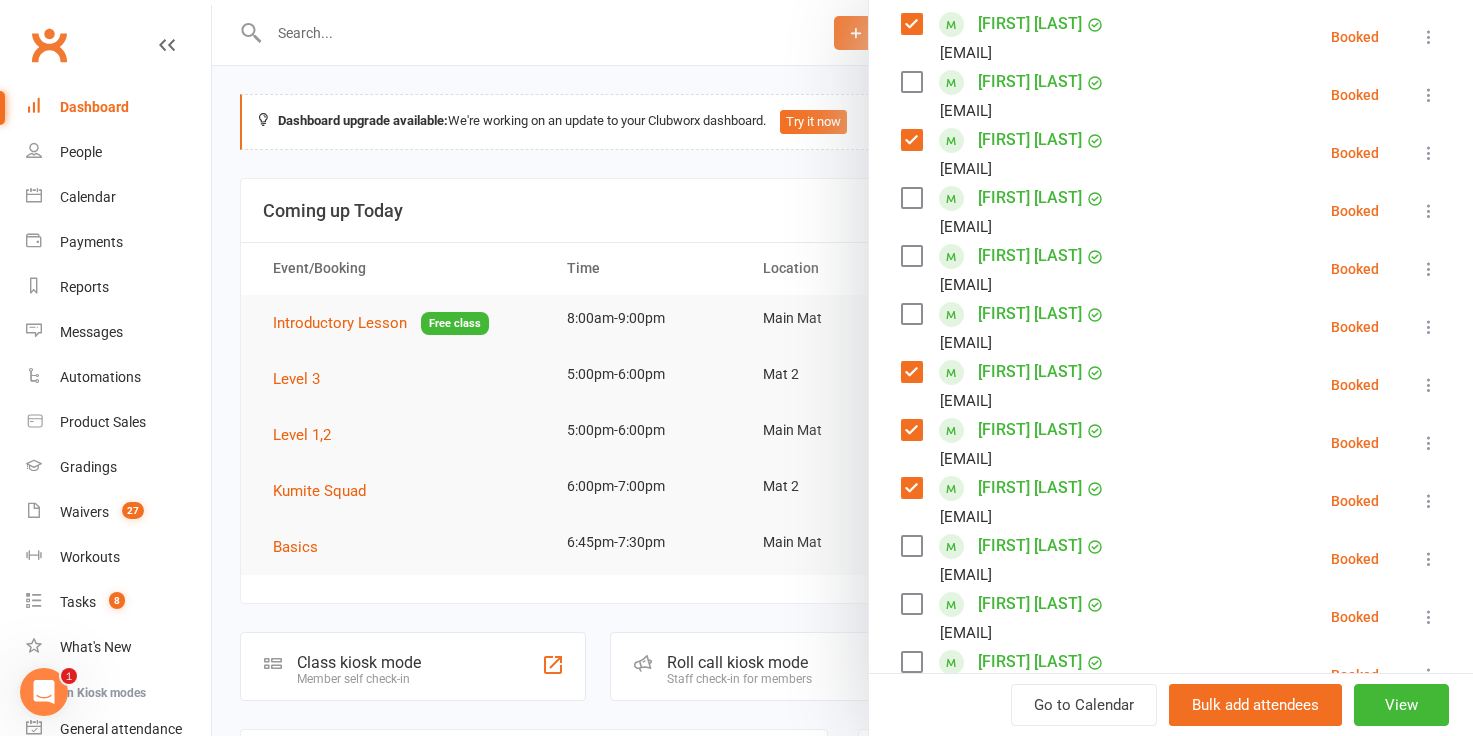 scroll, scrollTop: 378, scrollLeft: 0, axis: vertical 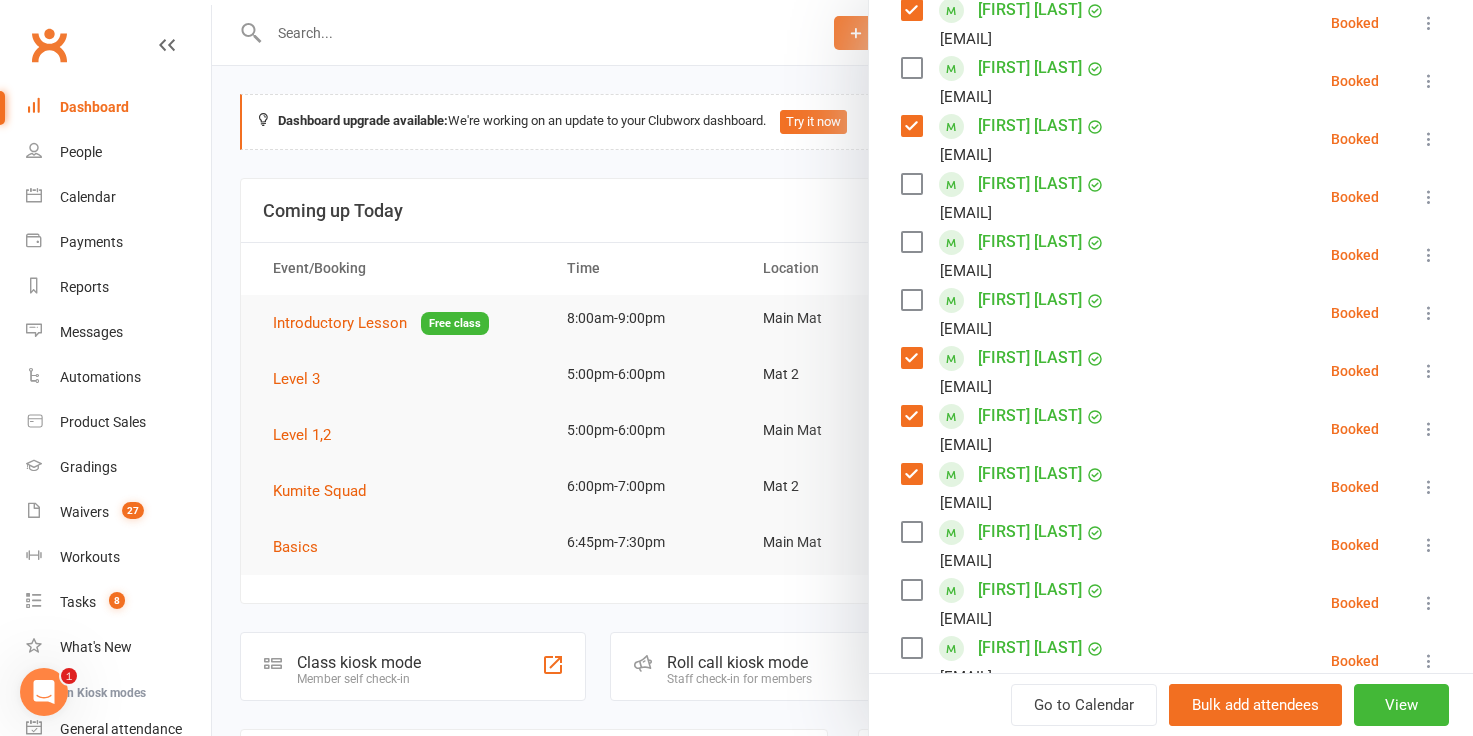 click at bounding box center (911, 590) 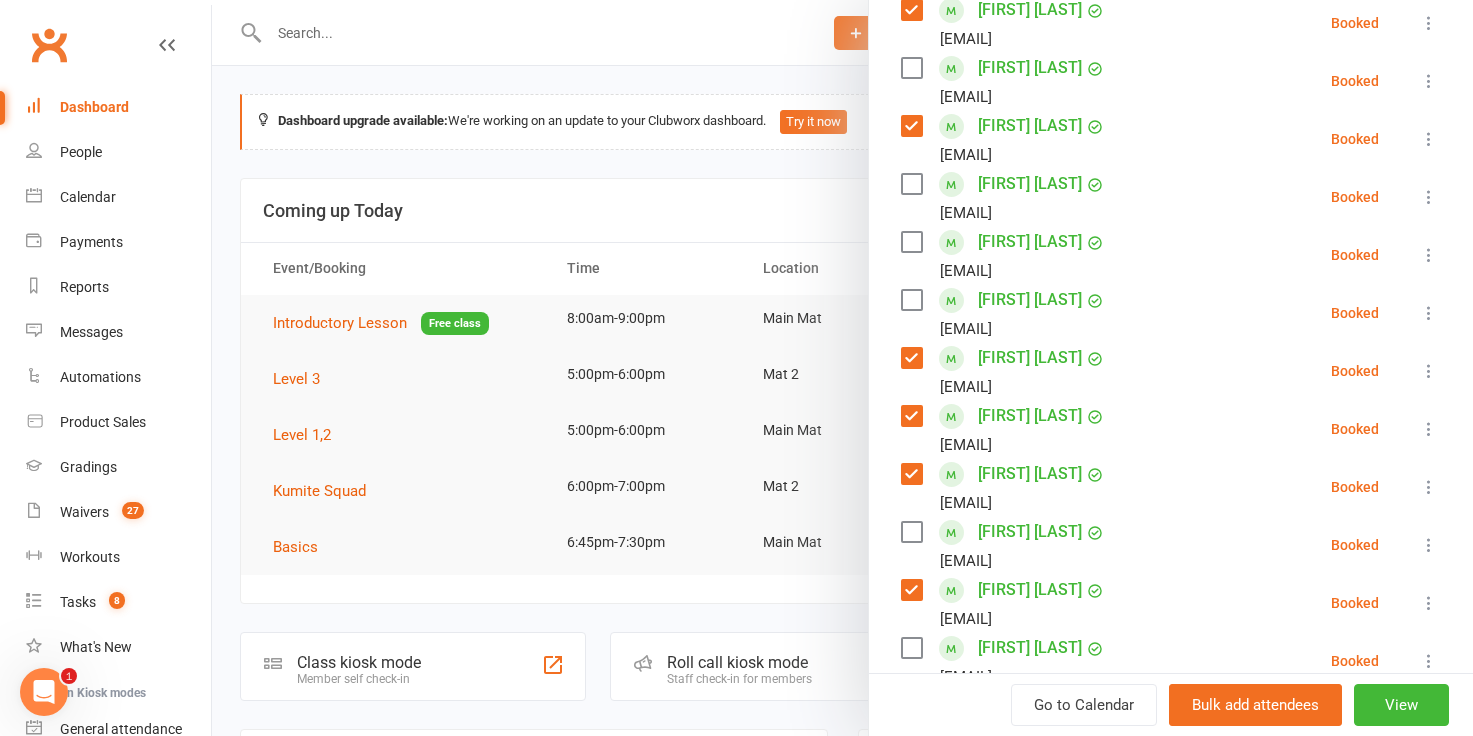 click at bounding box center (911, 648) 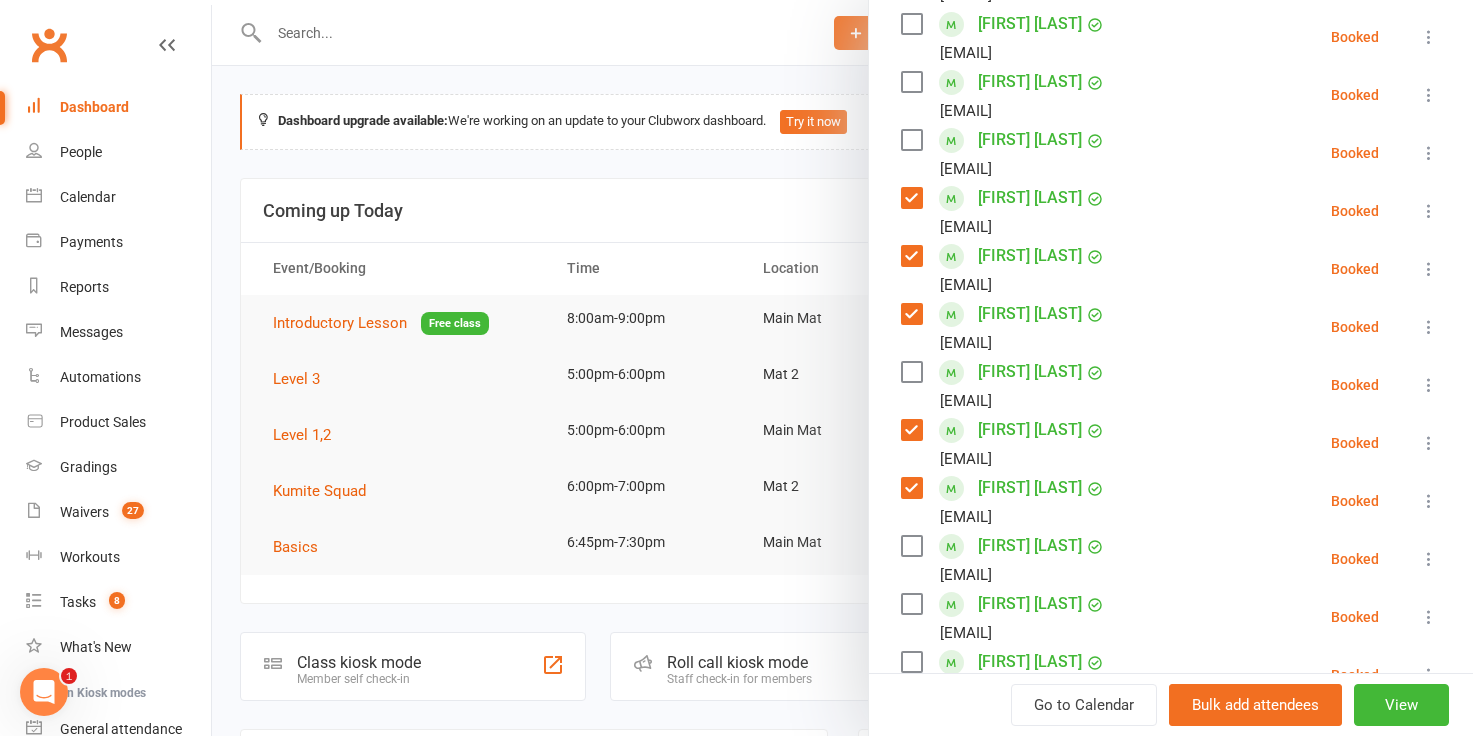 scroll, scrollTop: 545, scrollLeft: 0, axis: vertical 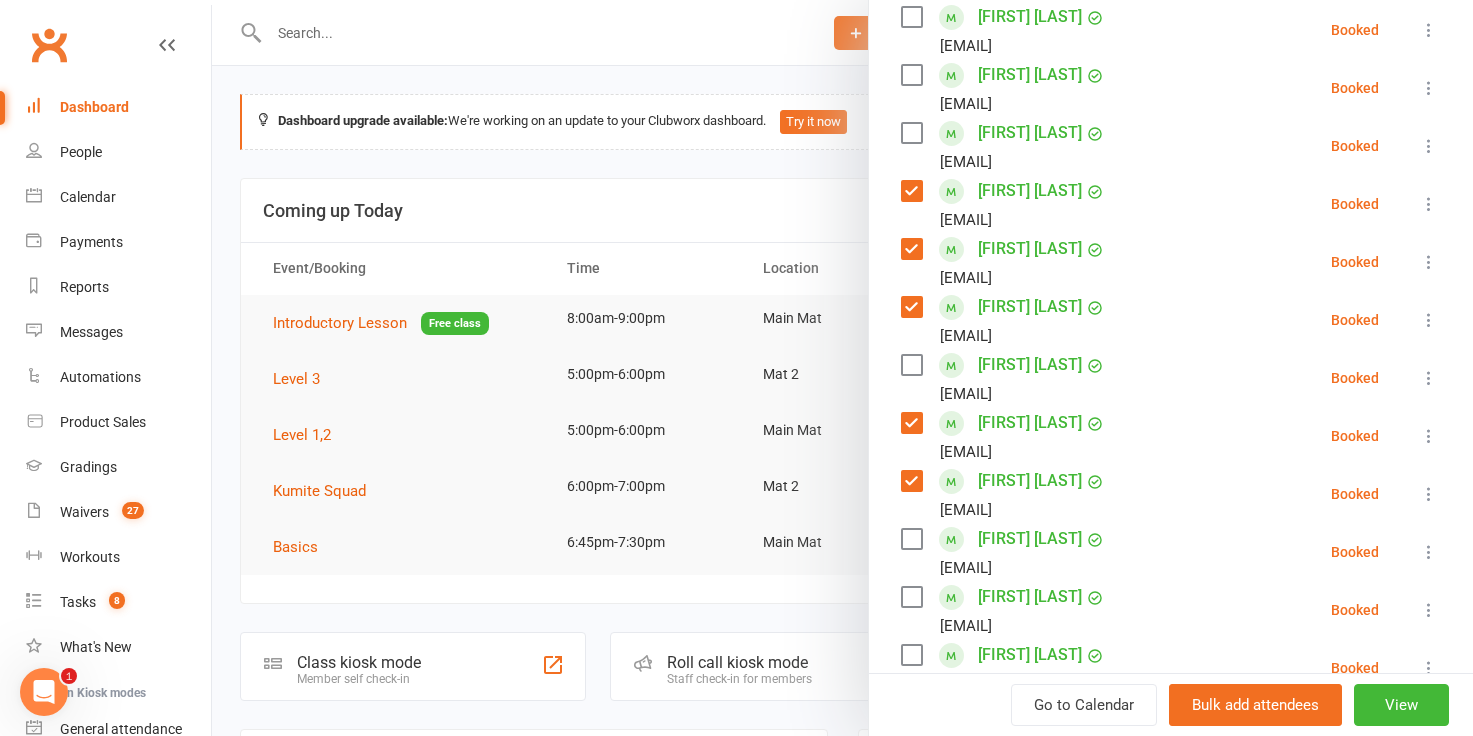 click at bounding box center [911, 597] 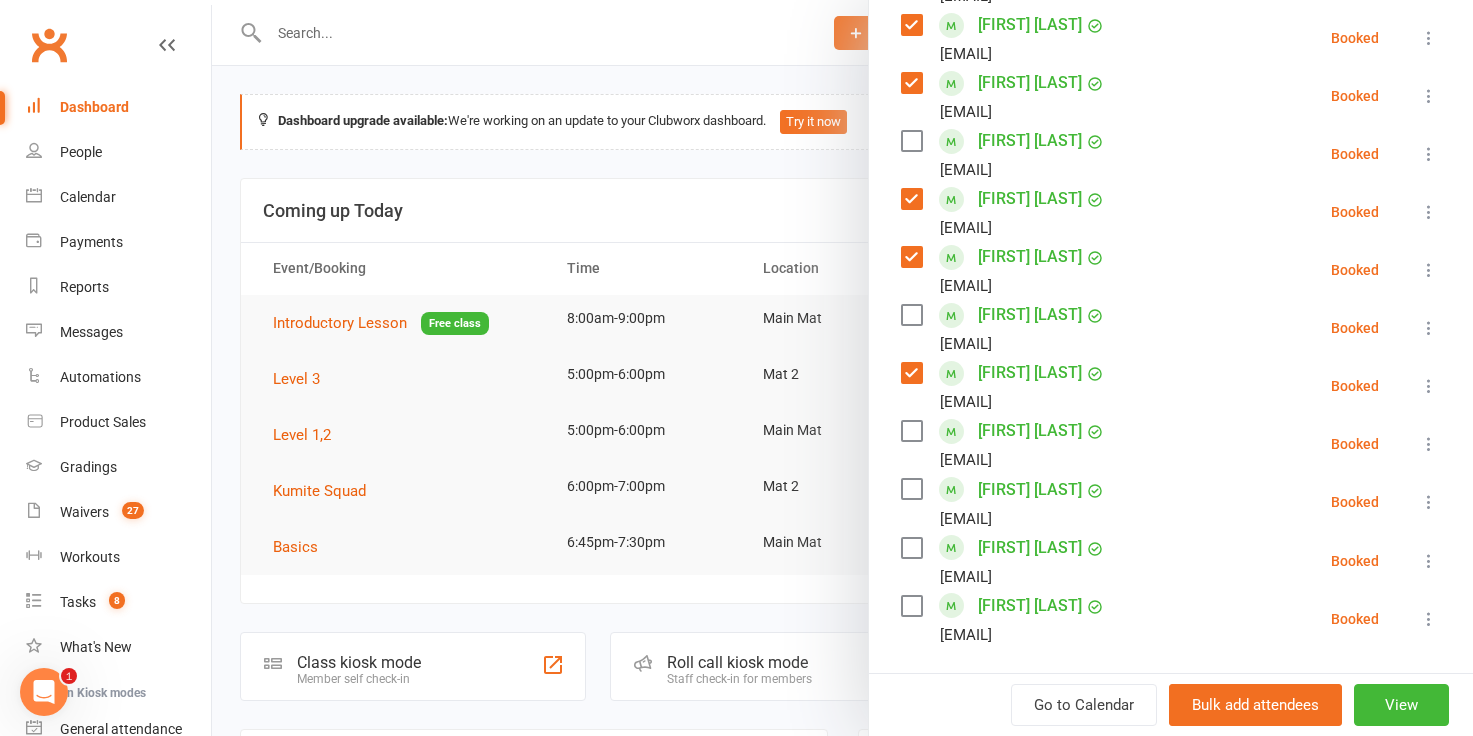 scroll, scrollTop: 782, scrollLeft: 0, axis: vertical 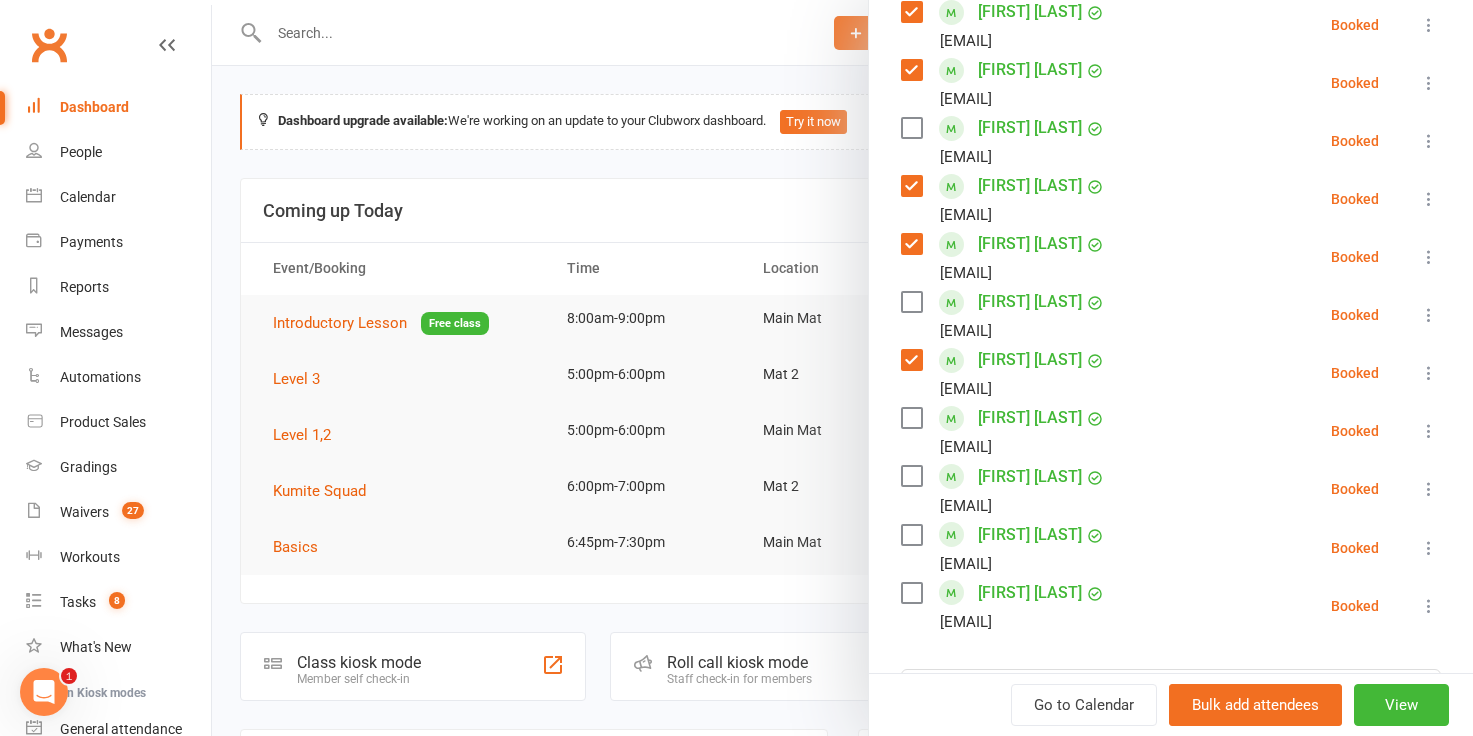 click at bounding box center (911, 535) 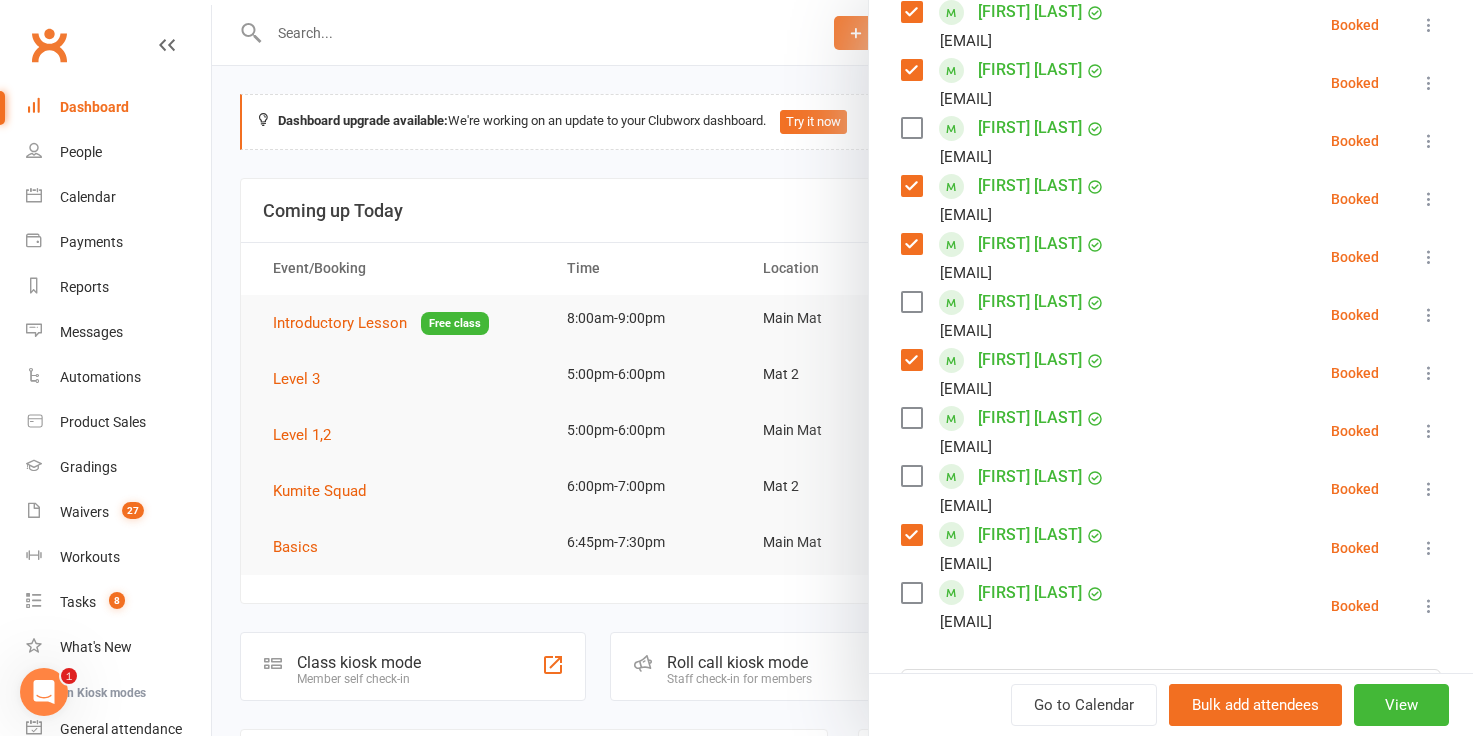 click at bounding box center [911, 593] 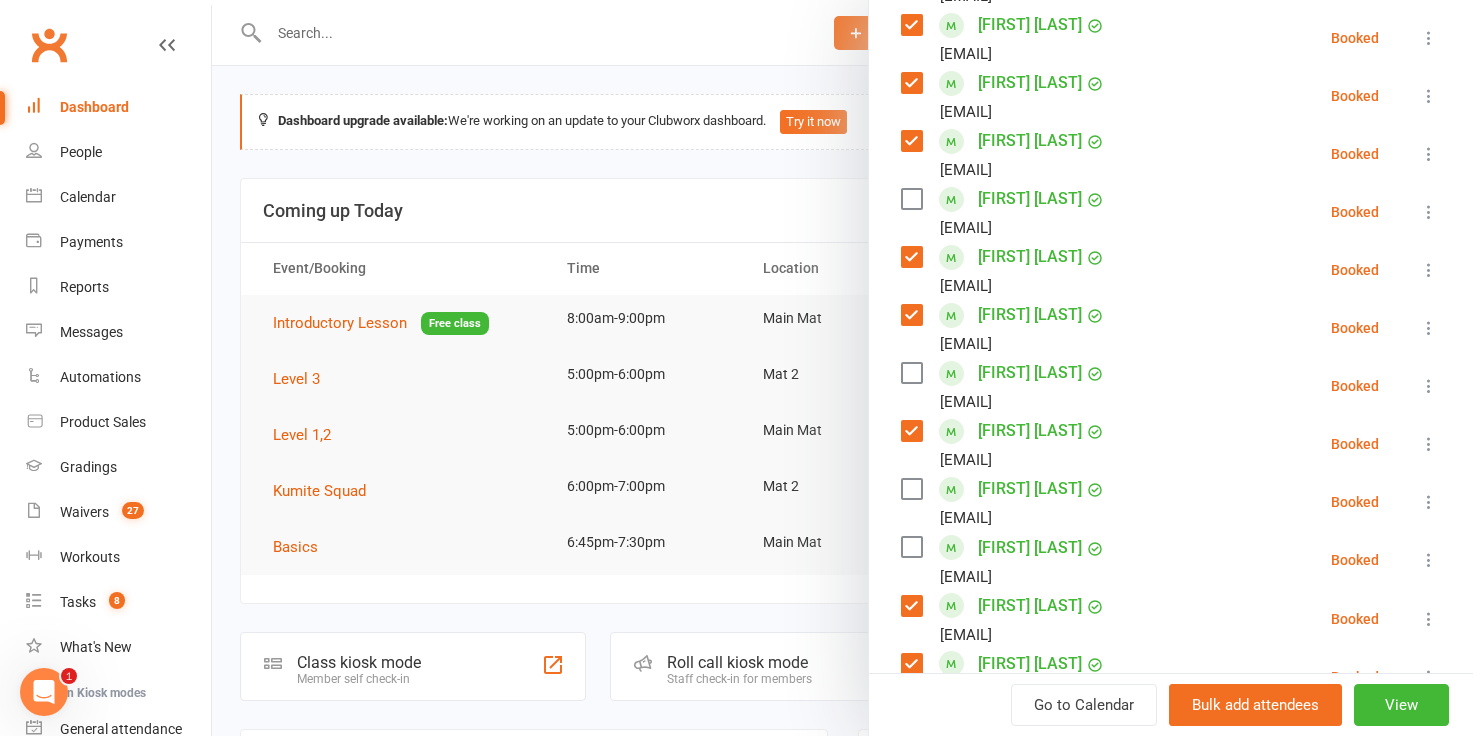 scroll, scrollTop: 710, scrollLeft: 0, axis: vertical 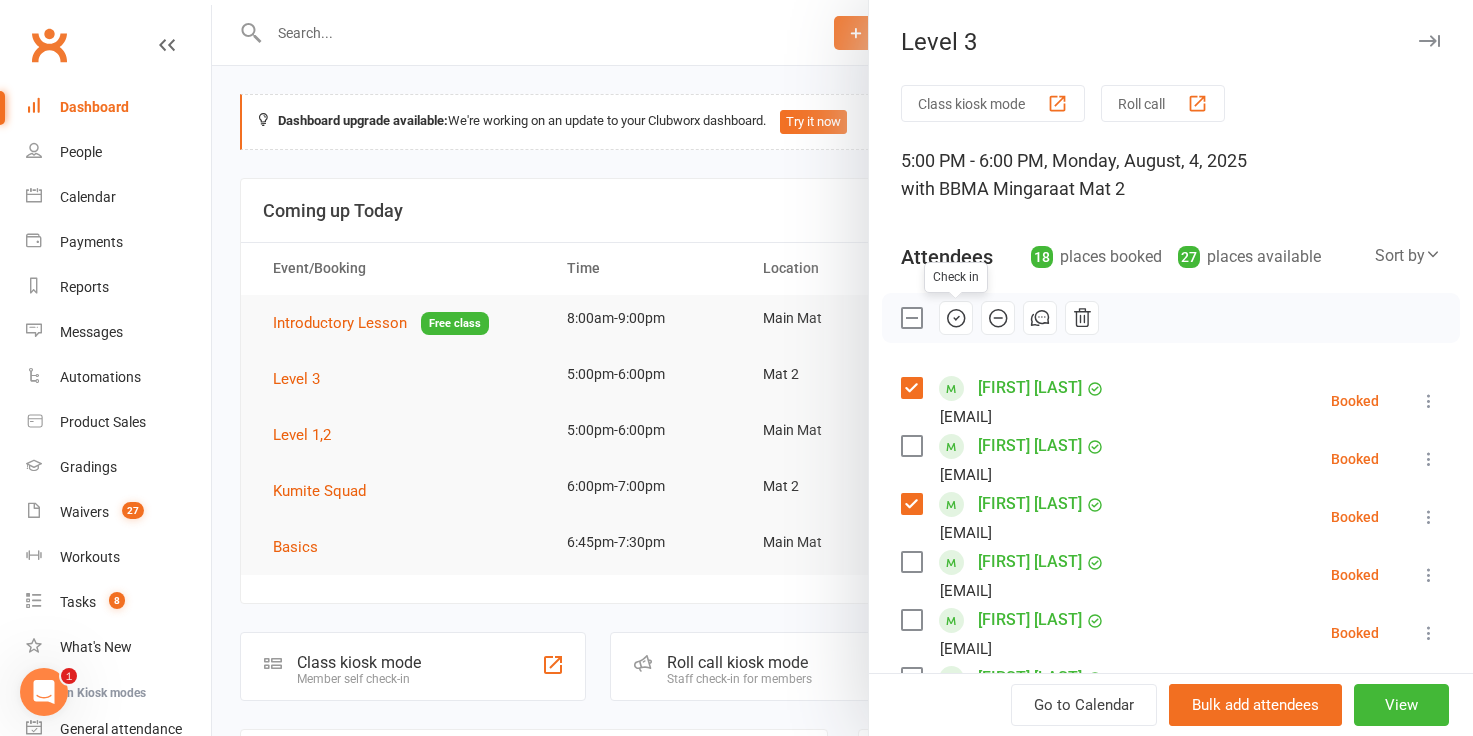 click 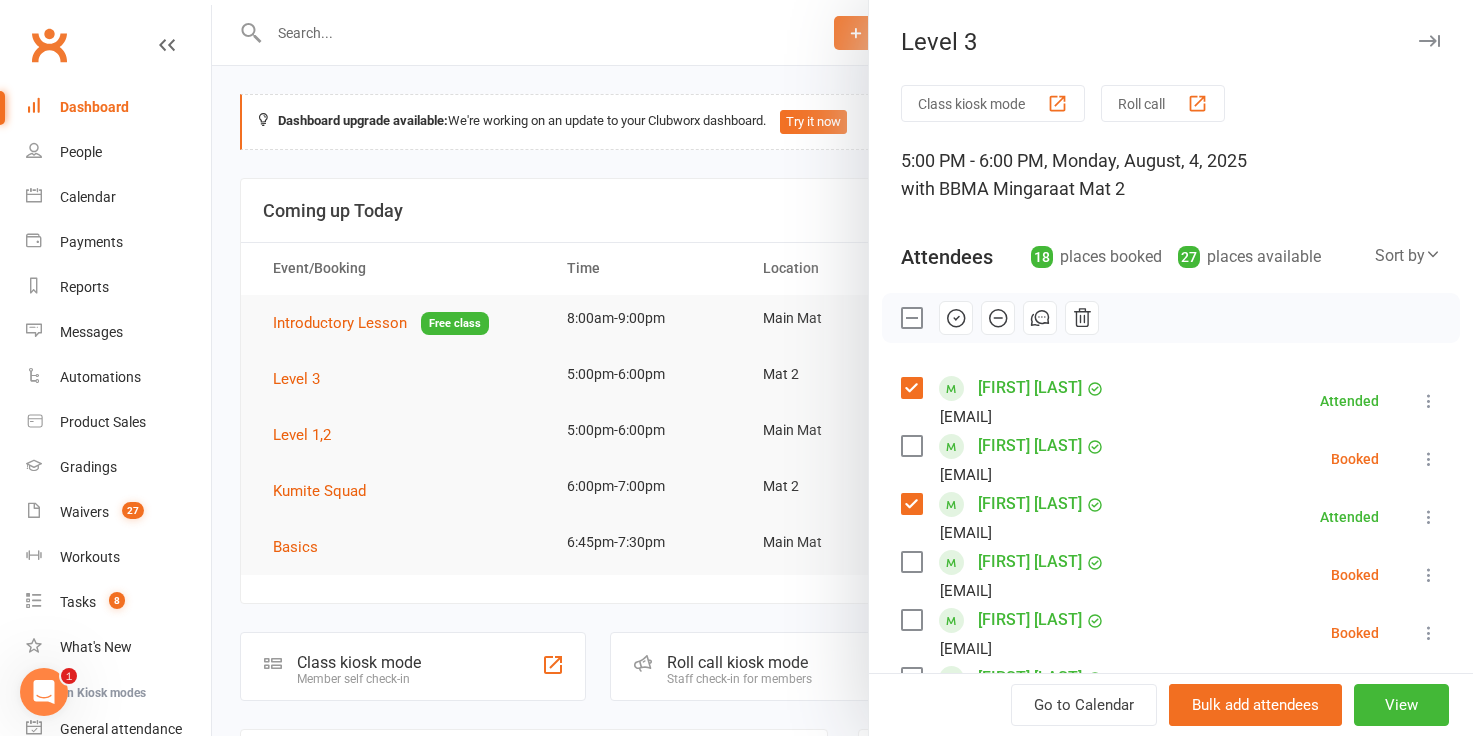 click at bounding box center (842, 368) 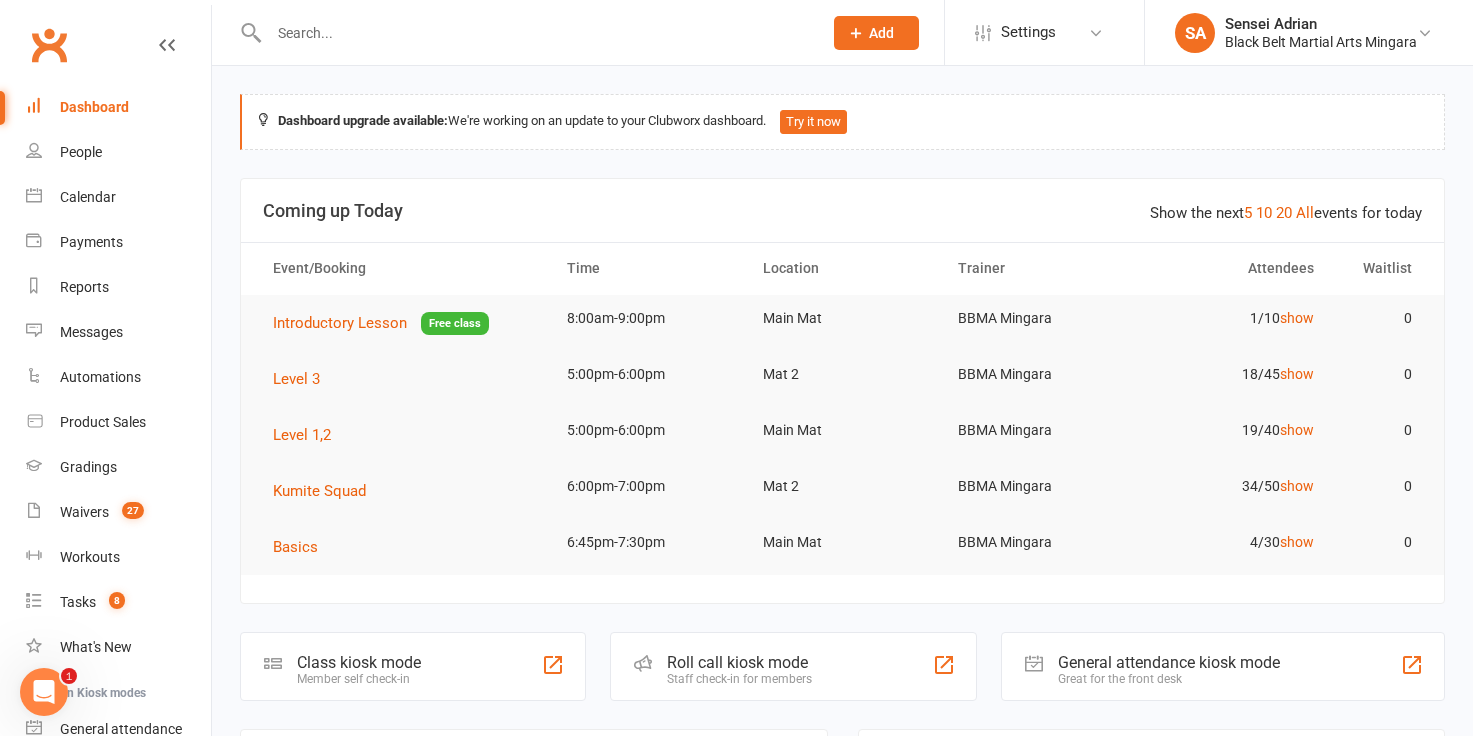 click at bounding box center [535, 33] 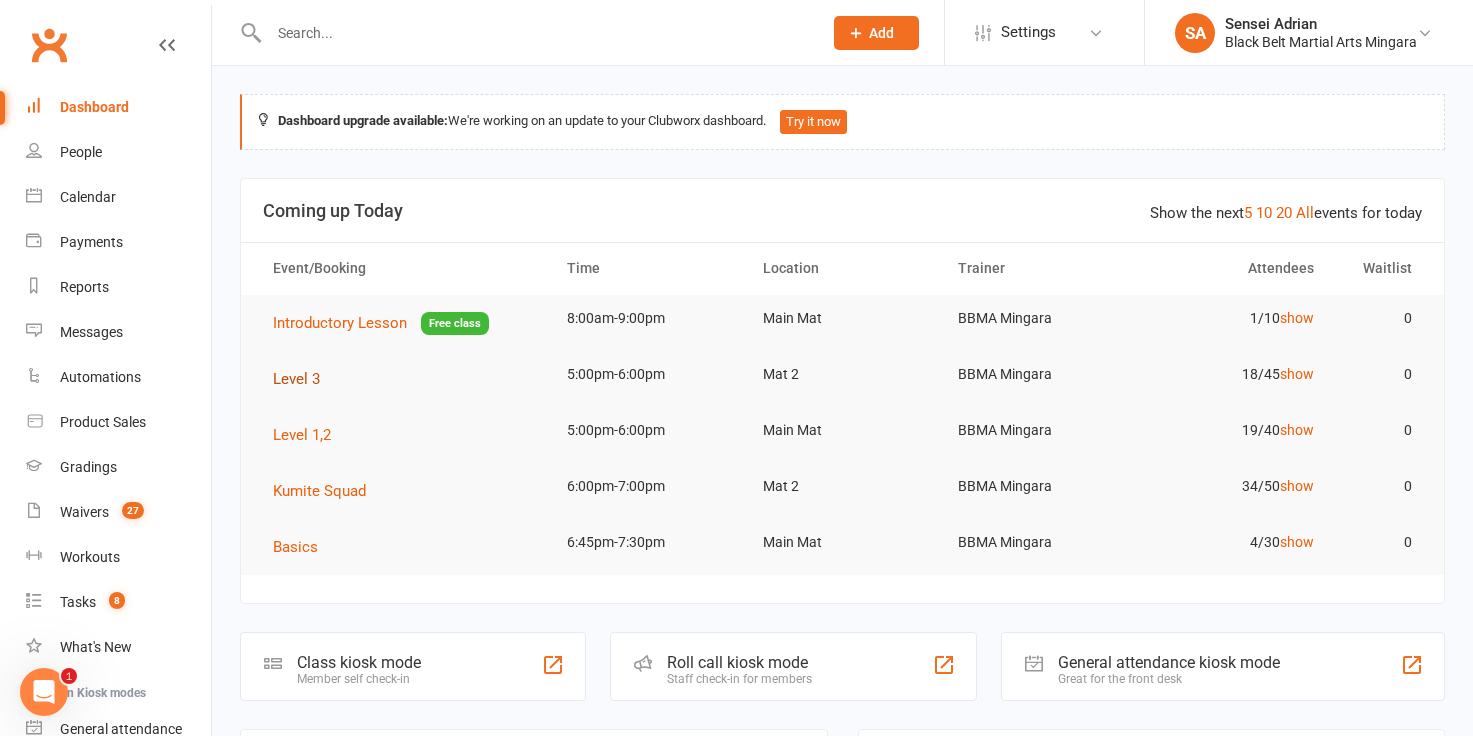click on "Level 3" at bounding box center (296, 379) 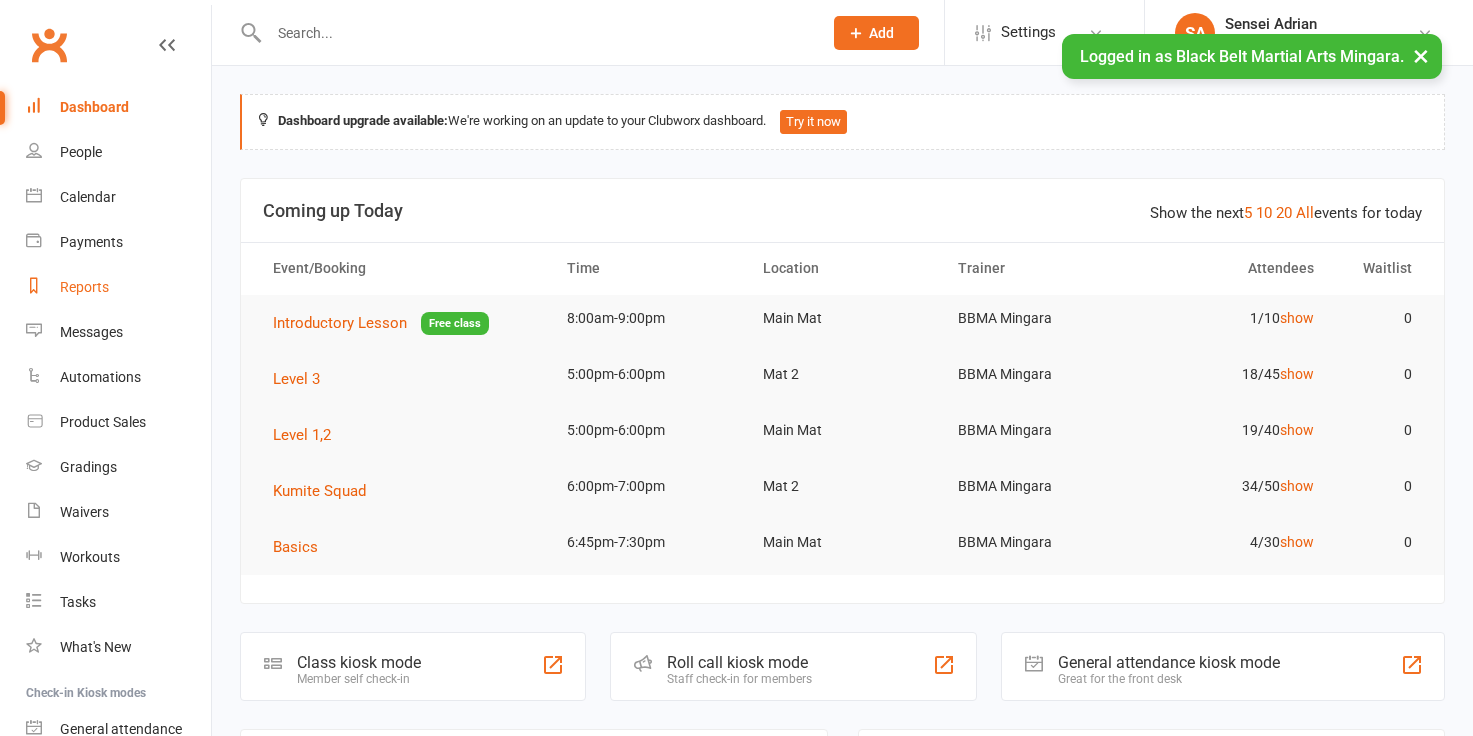 scroll, scrollTop: 0, scrollLeft: 0, axis: both 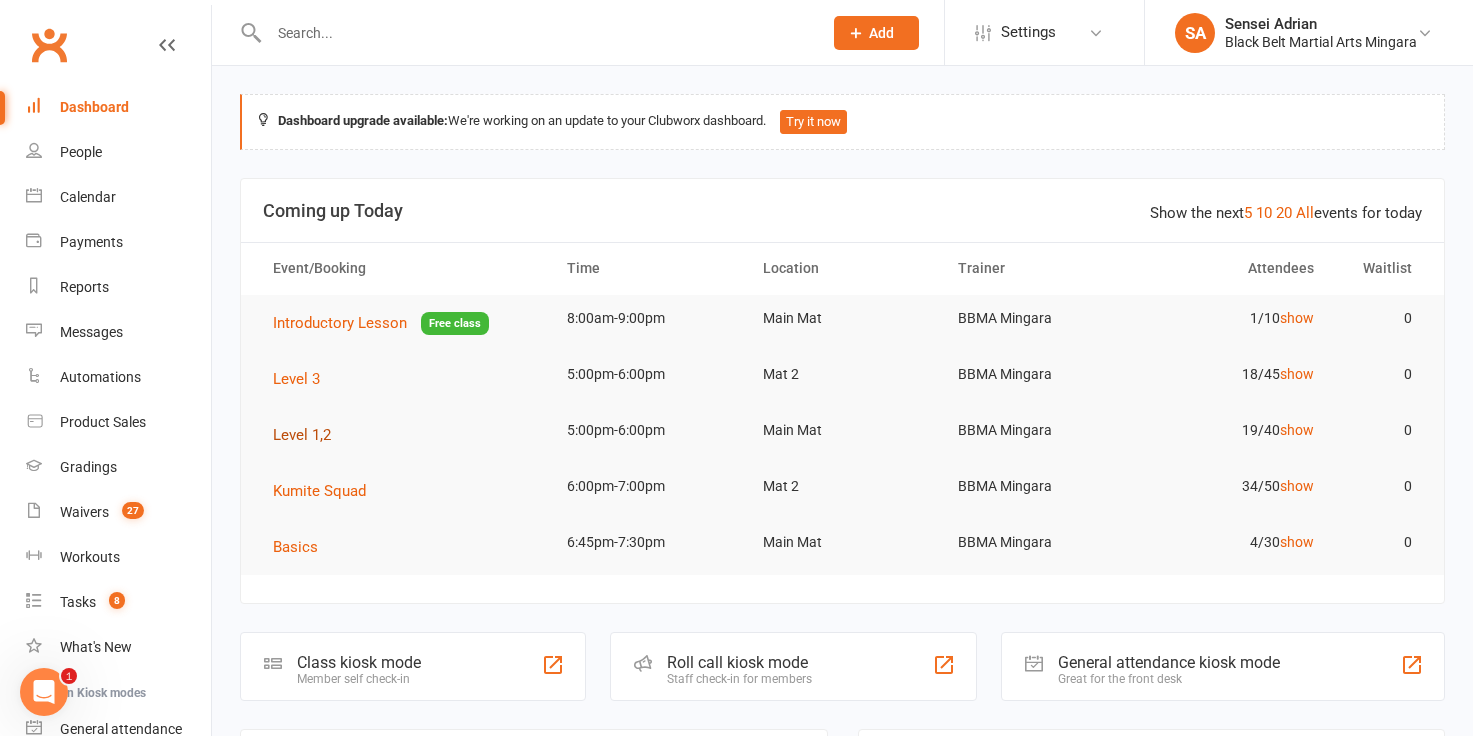 click on "Level 1,2" at bounding box center (302, 435) 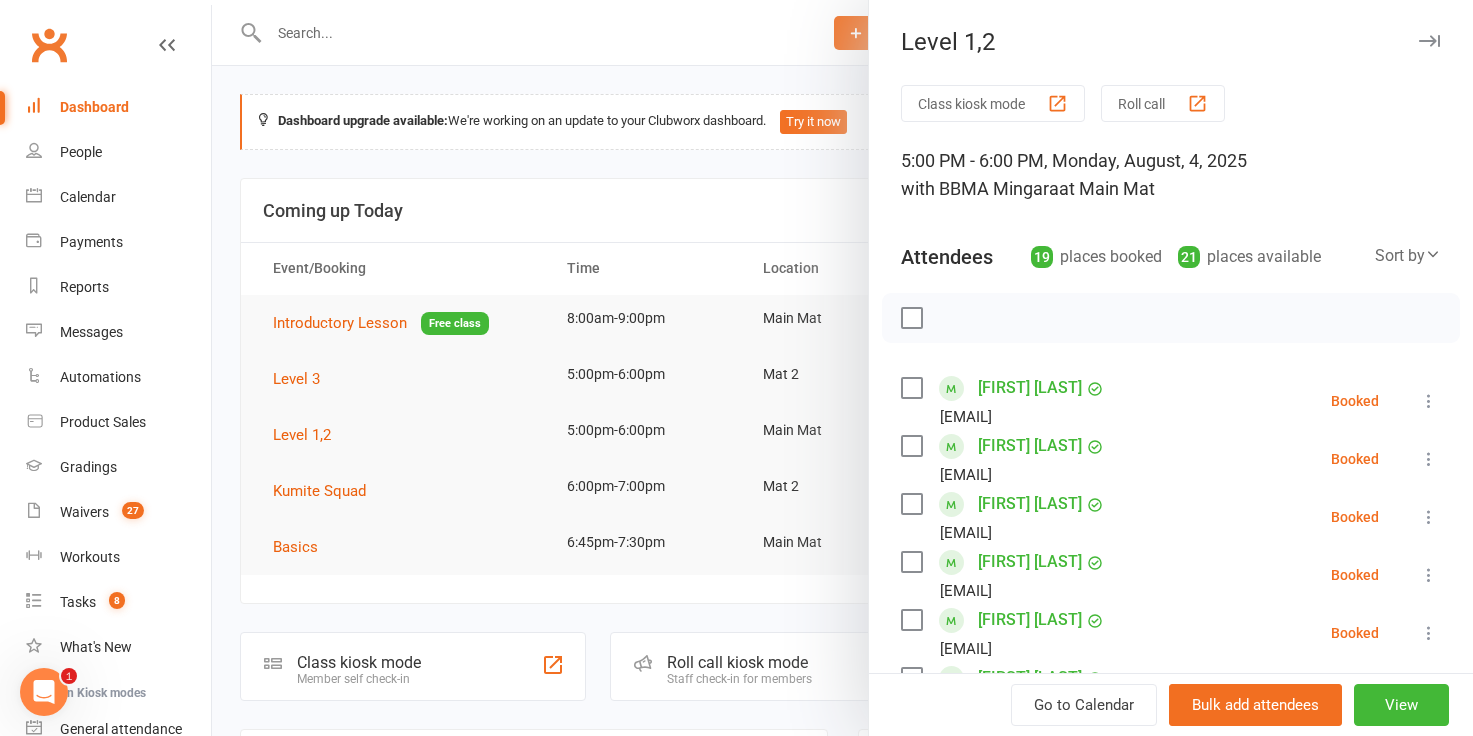 click at bounding box center [911, 388] 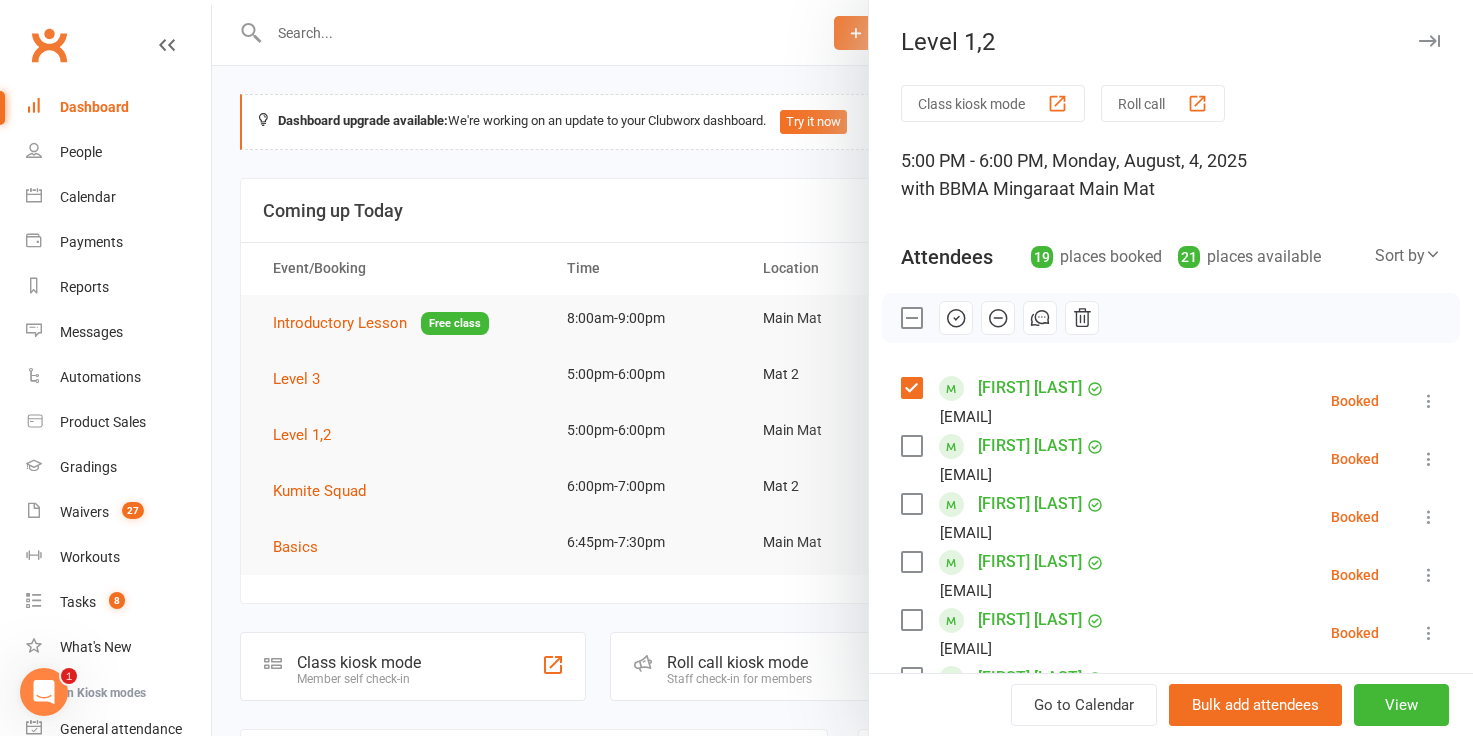 click at bounding box center [911, 504] 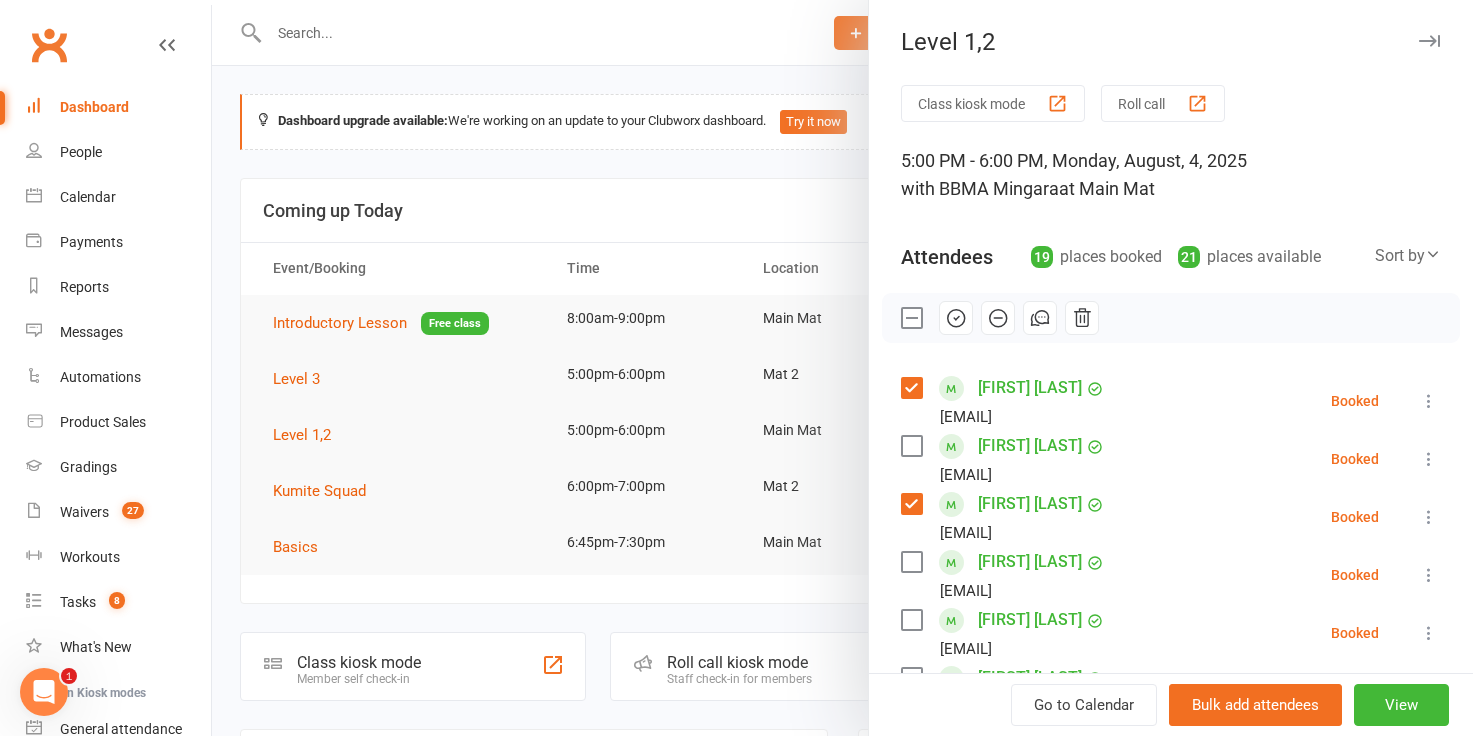 click at bounding box center (911, 562) 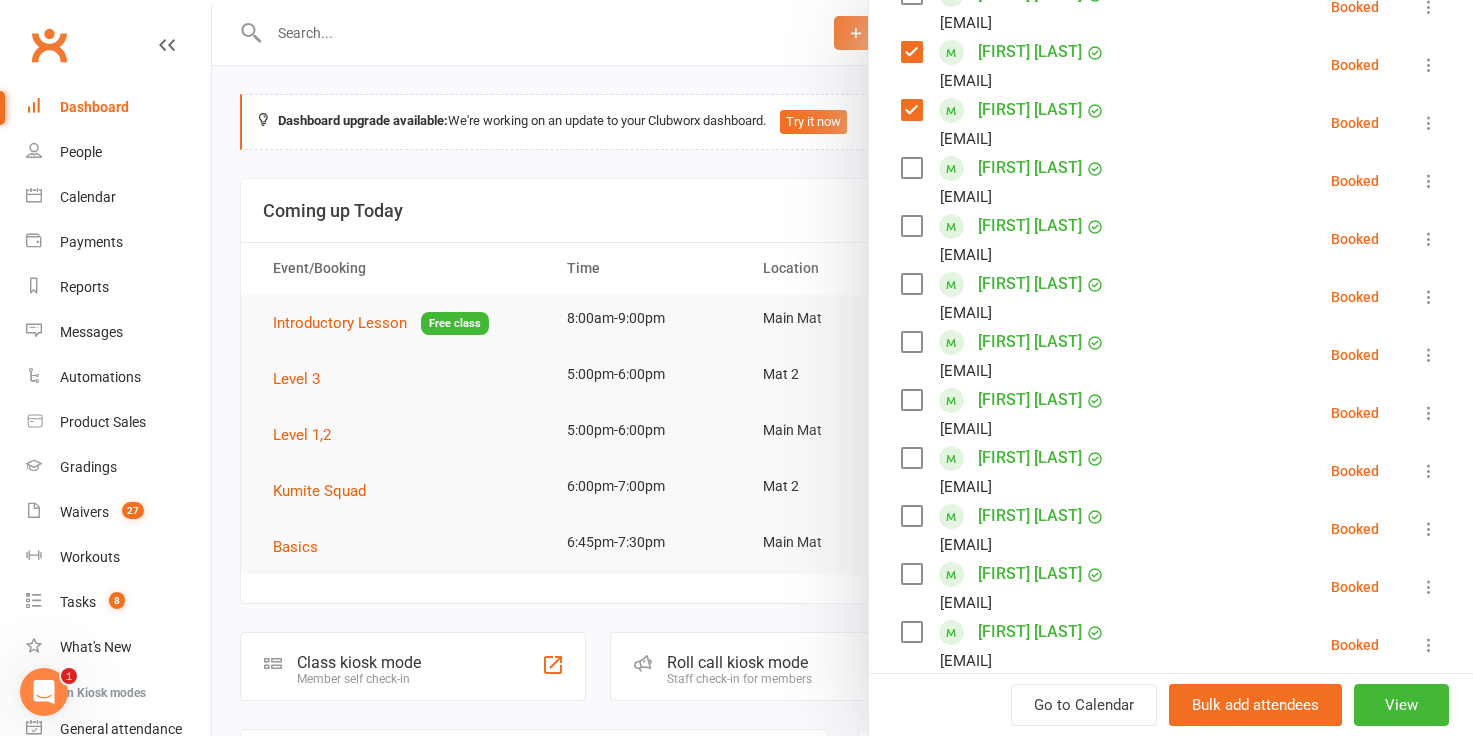 scroll, scrollTop: 454, scrollLeft: 0, axis: vertical 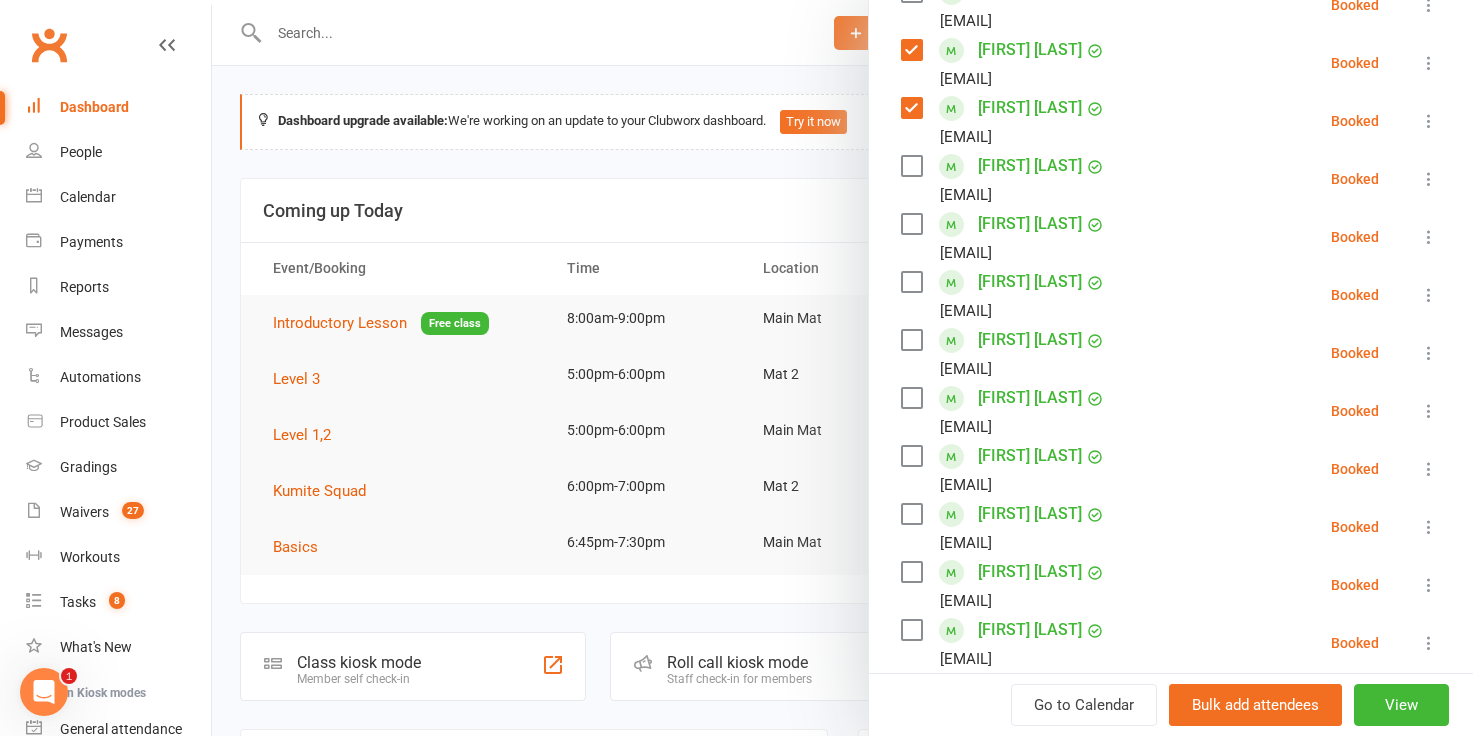 click at bounding box center [911, 456] 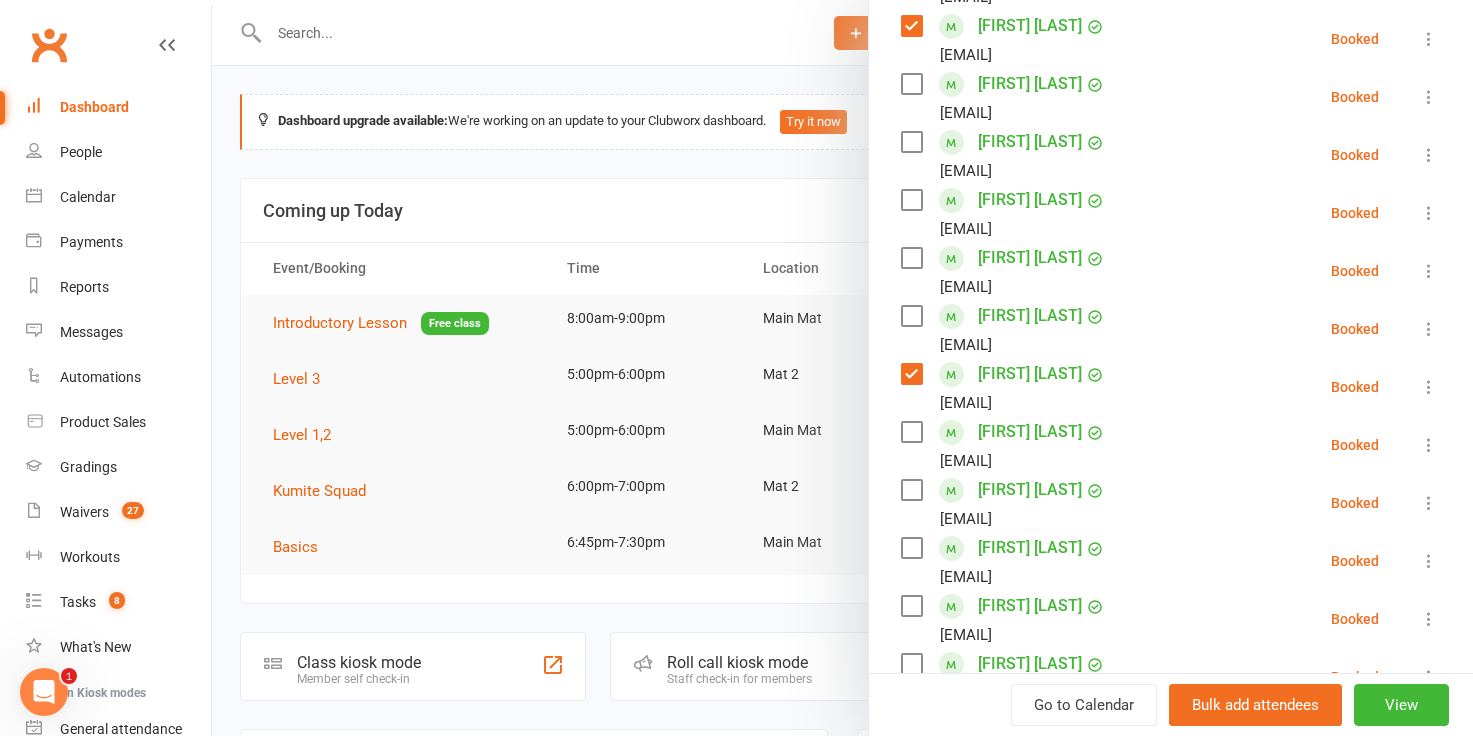 scroll, scrollTop: 556, scrollLeft: 0, axis: vertical 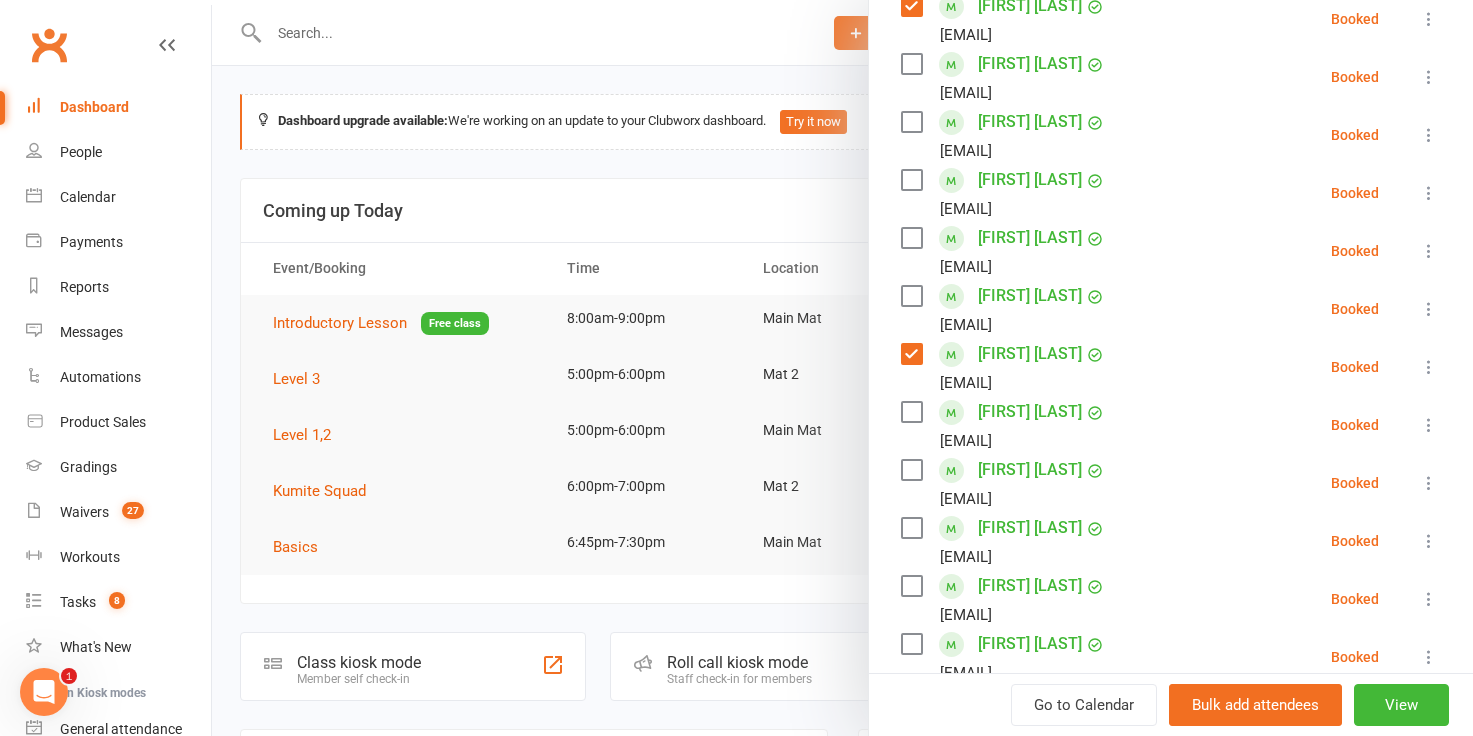 click at bounding box center [911, 412] 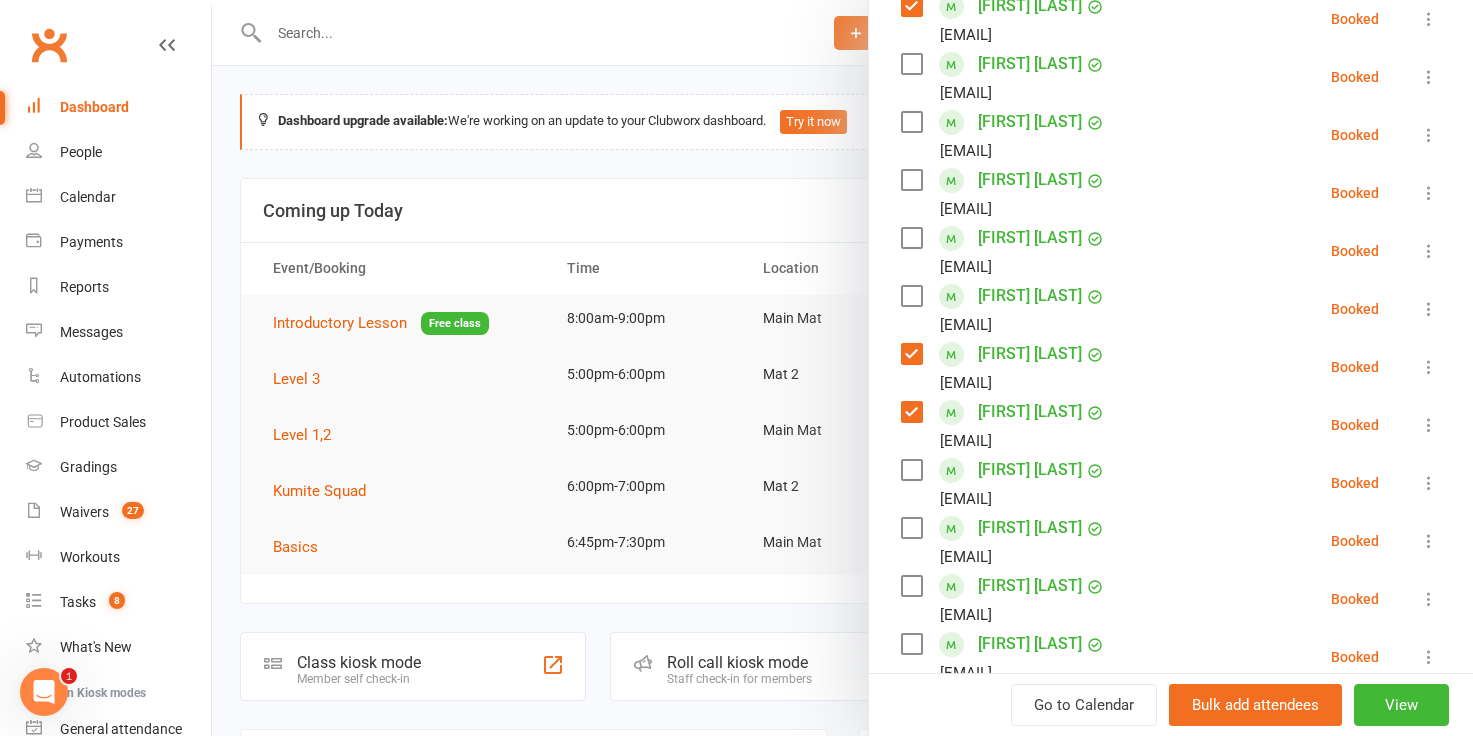 click at bounding box center (911, 470) 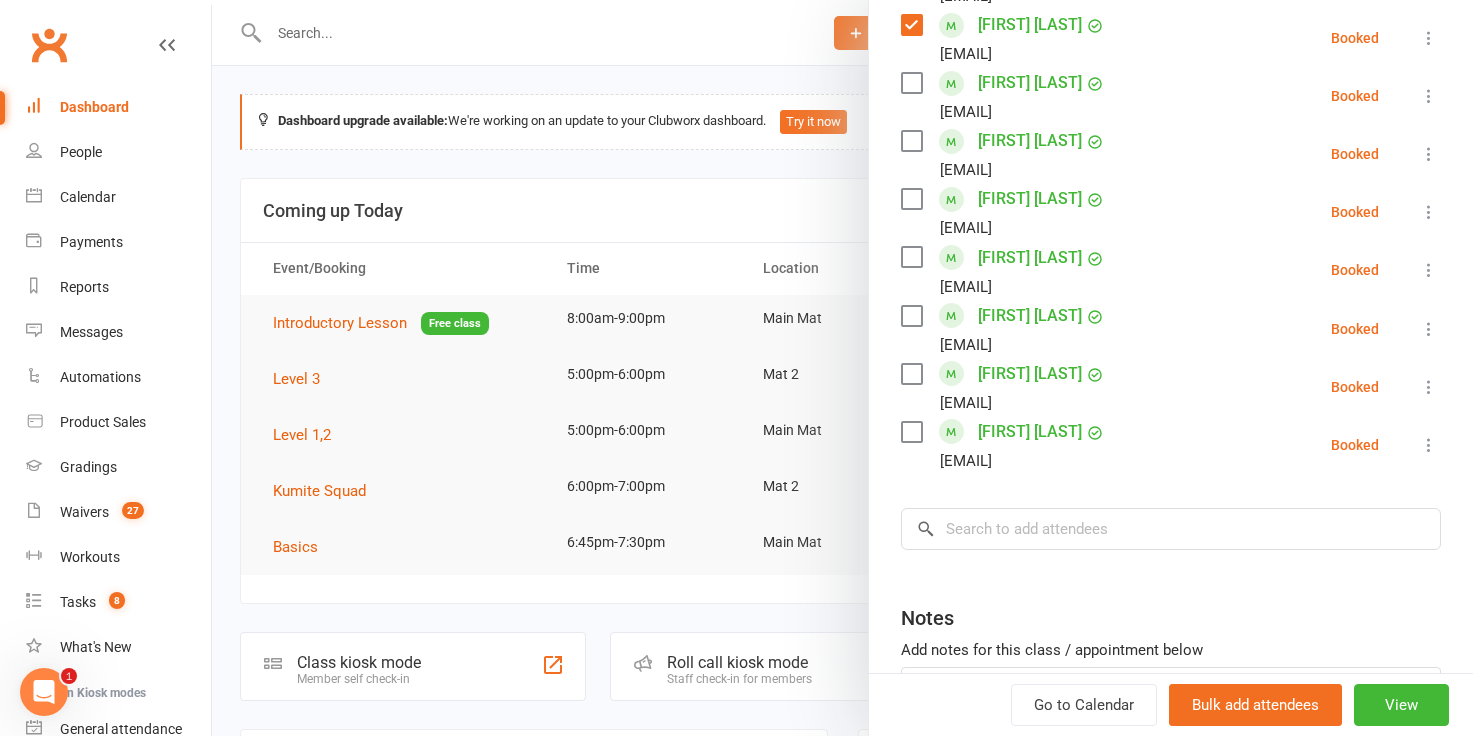 scroll, scrollTop: 1160, scrollLeft: 0, axis: vertical 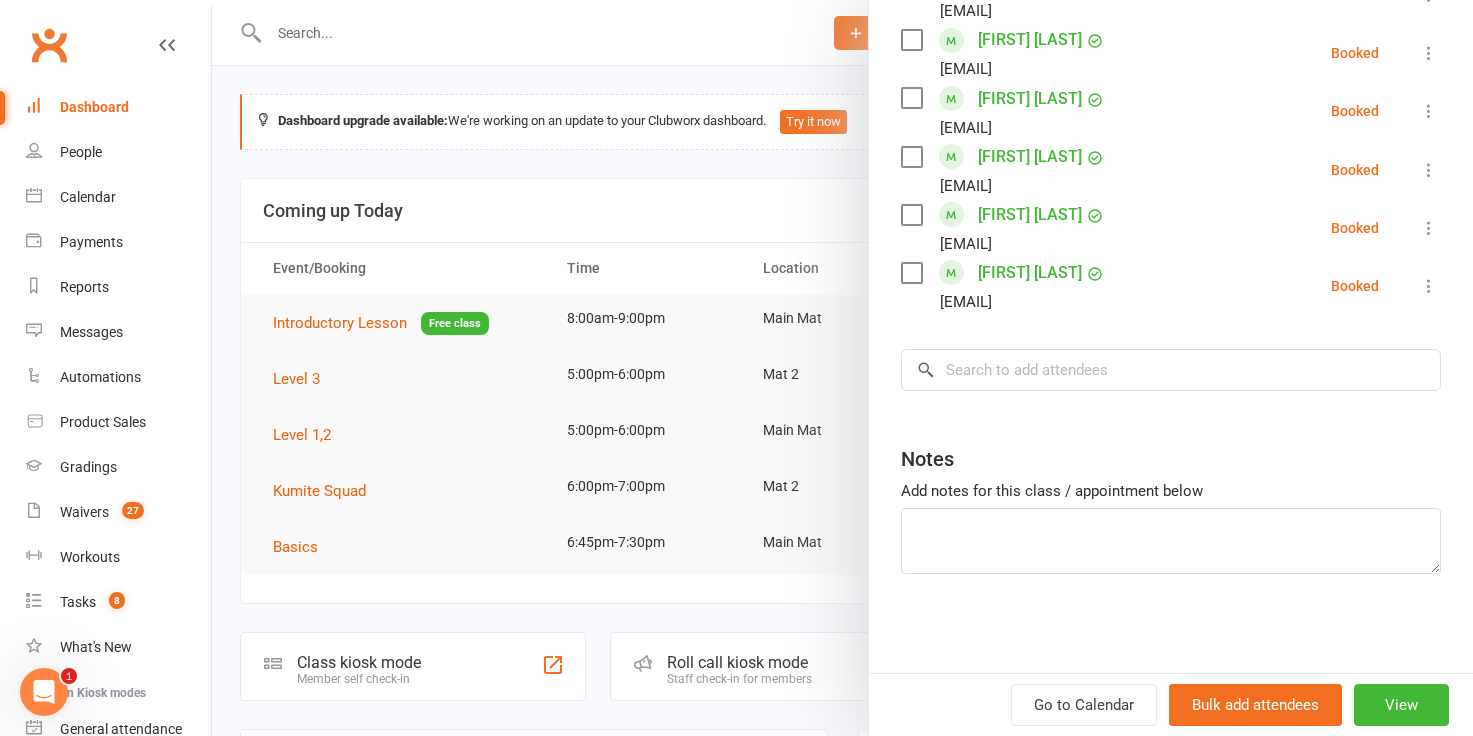 click at bounding box center [911, 273] 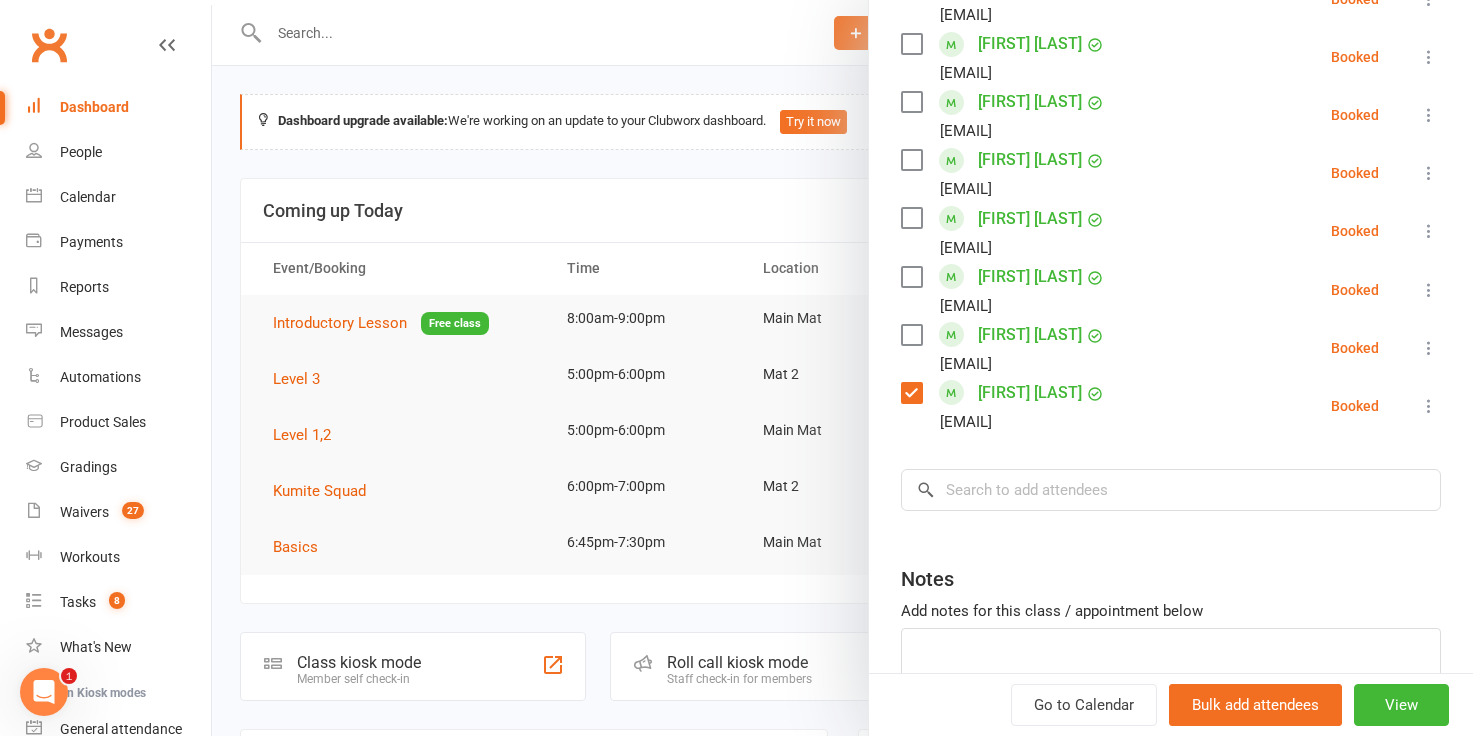 scroll, scrollTop: 1031, scrollLeft: 0, axis: vertical 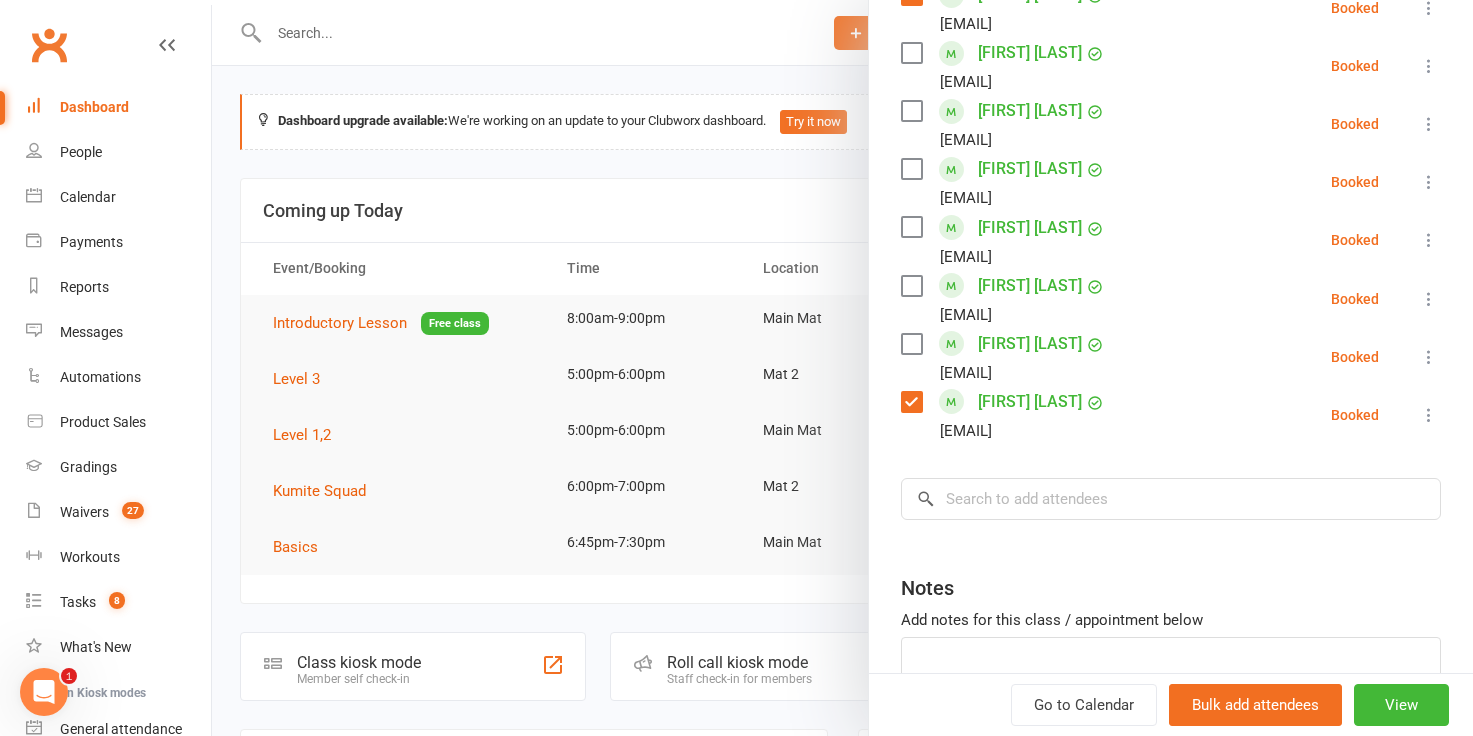 click at bounding box center [911, 286] 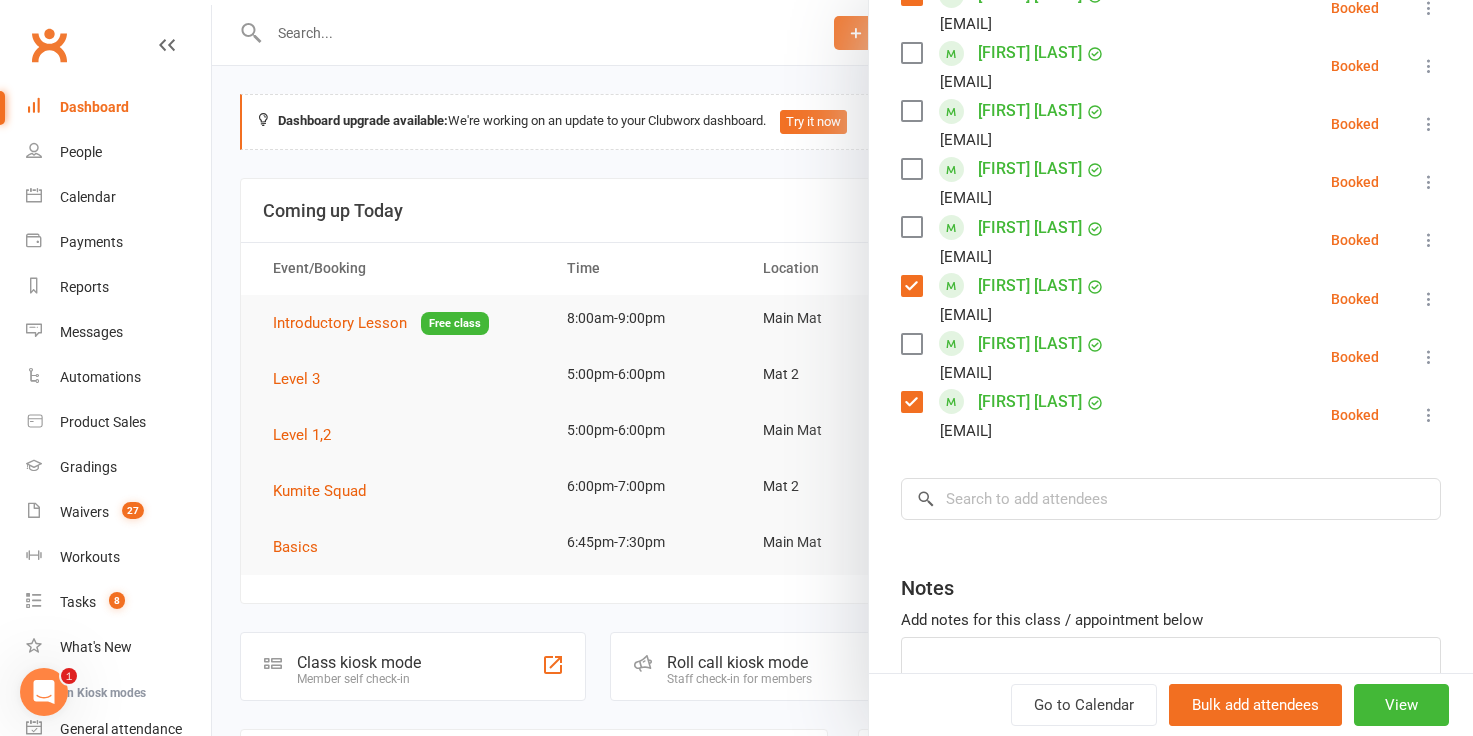 click at bounding box center (911, 227) 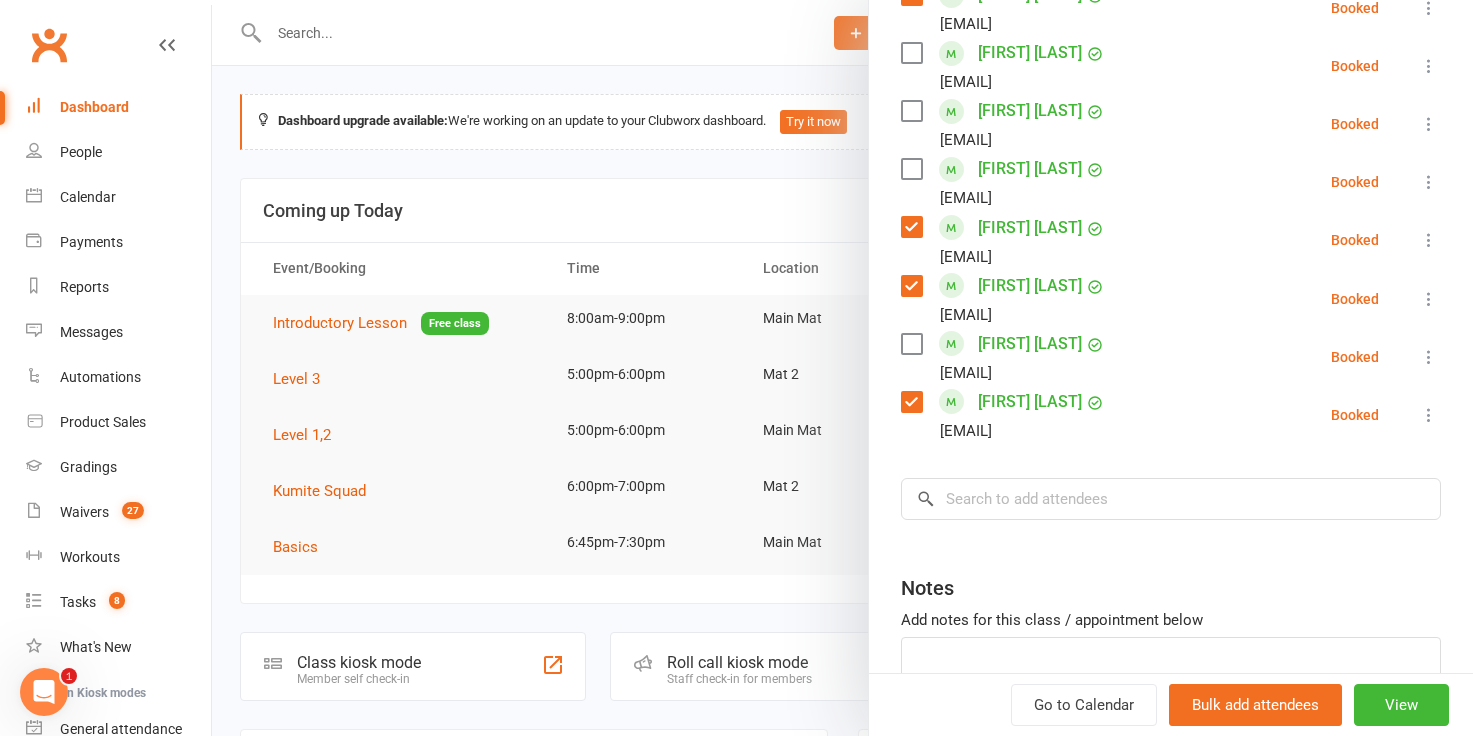 click at bounding box center [911, 169] 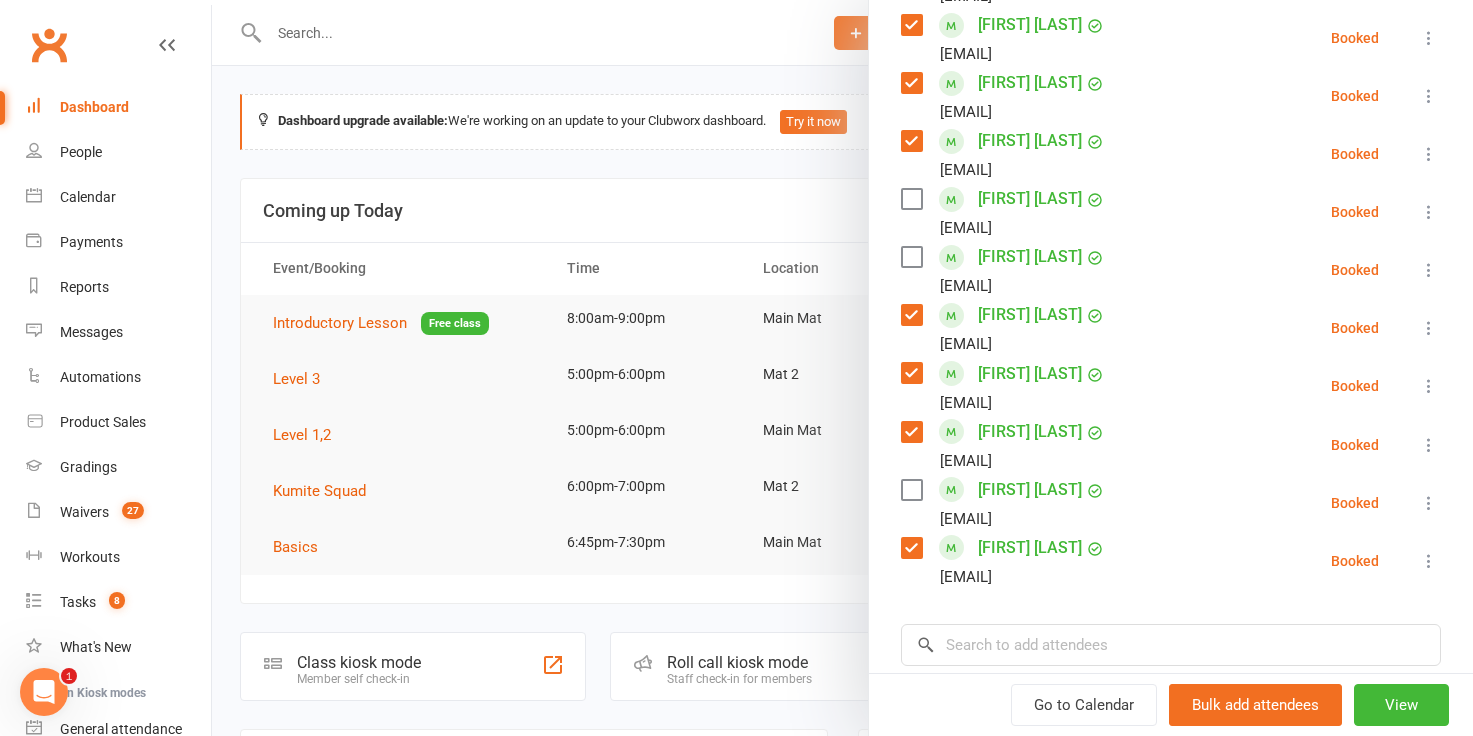 scroll, scrollTop: 869, scrollLeft: 0, axis: vertical 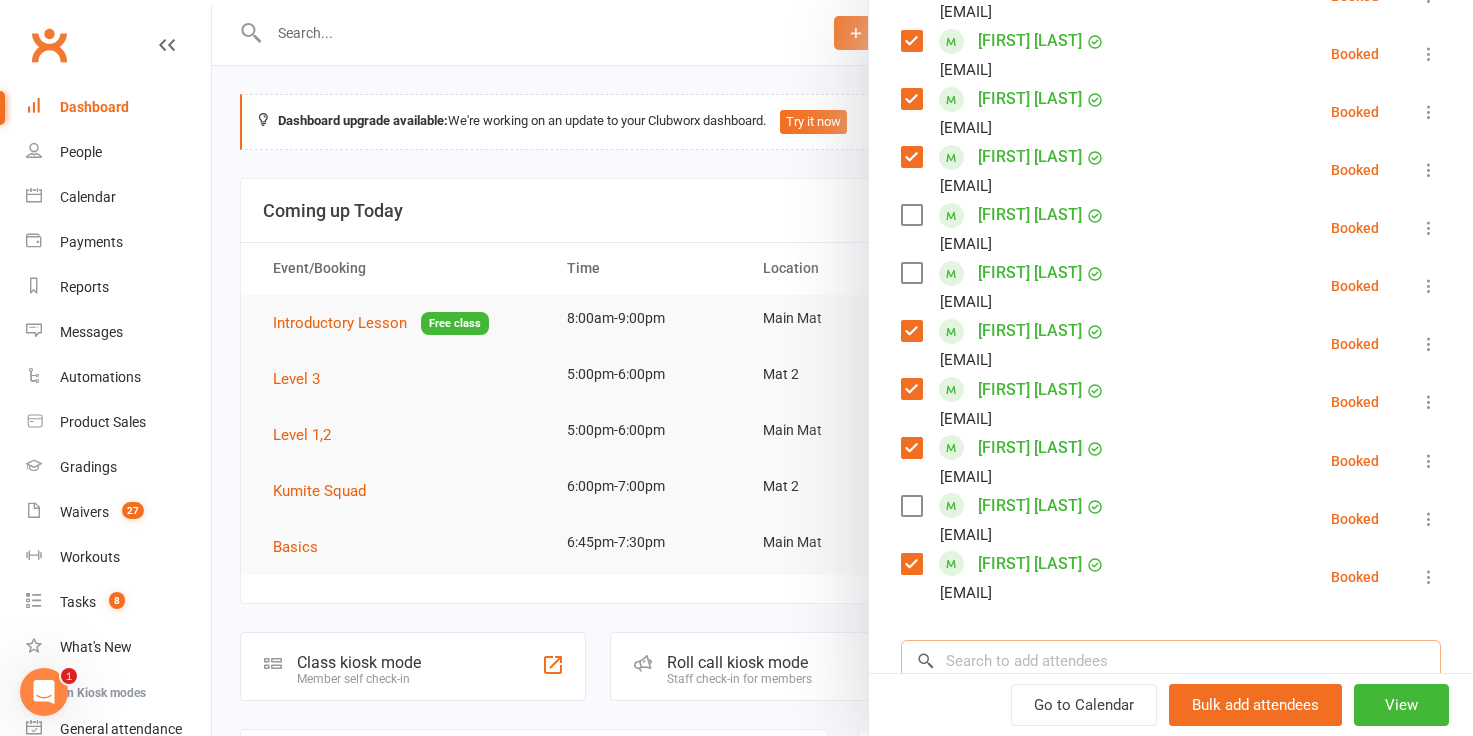 click at bounding box center (1171, 661) 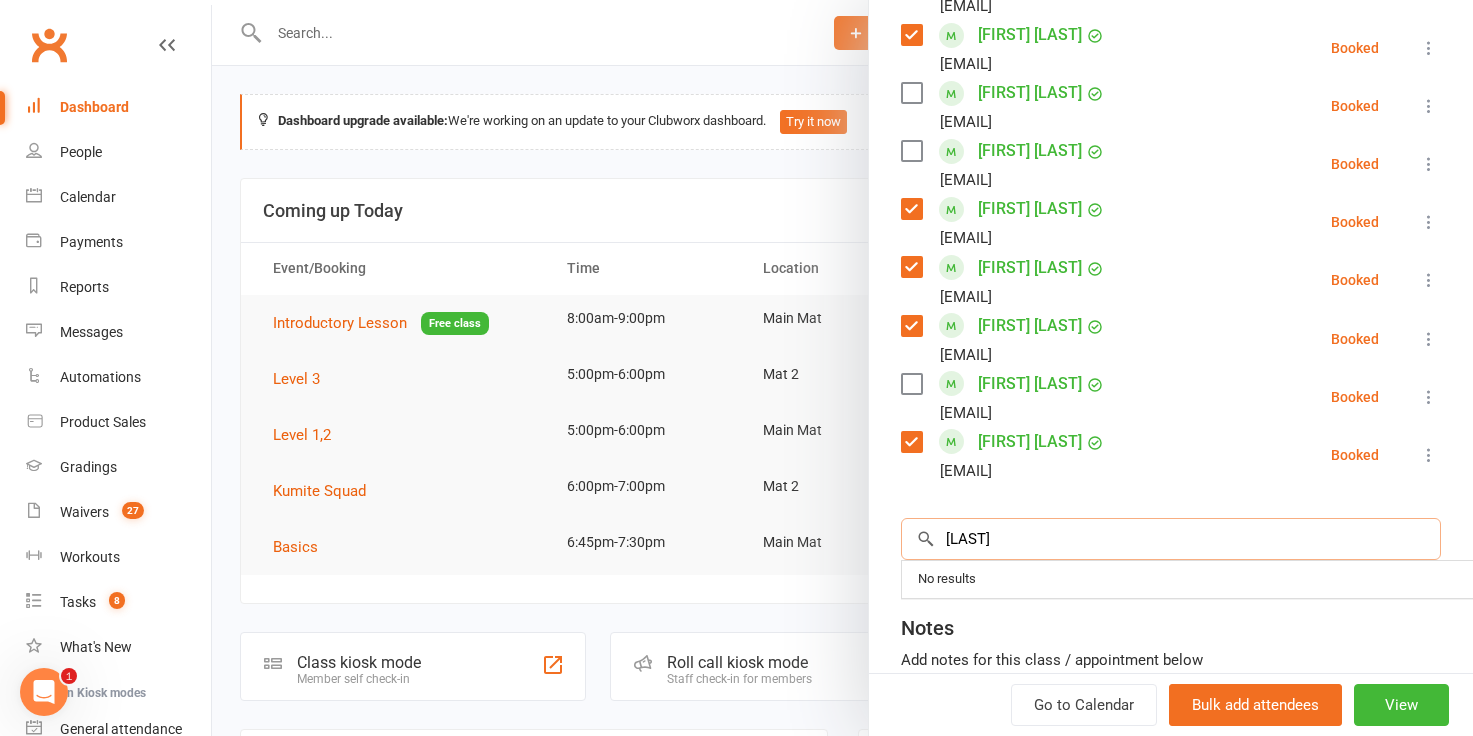 scroll, scrollTop: 0, scrollLeft: 0, axis: both 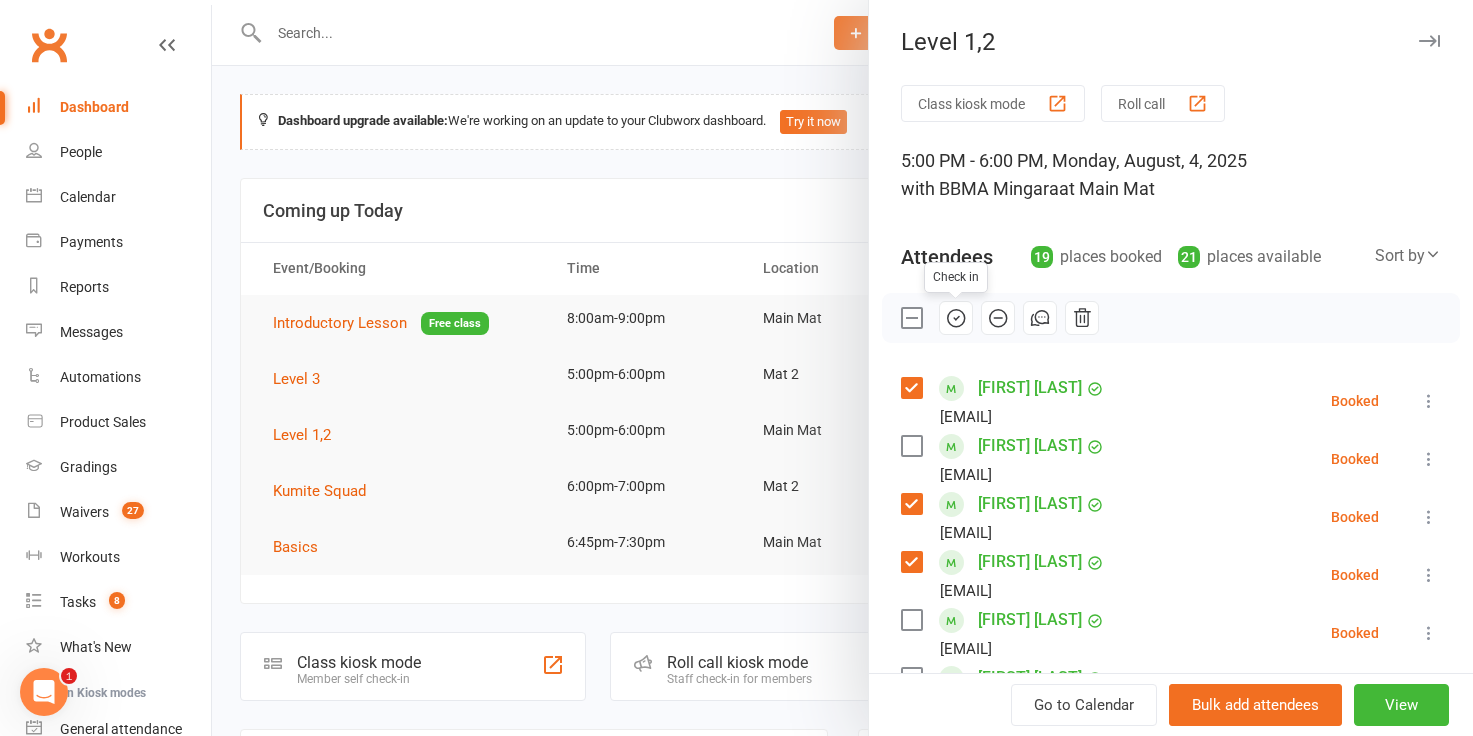 type on "ricketts" 